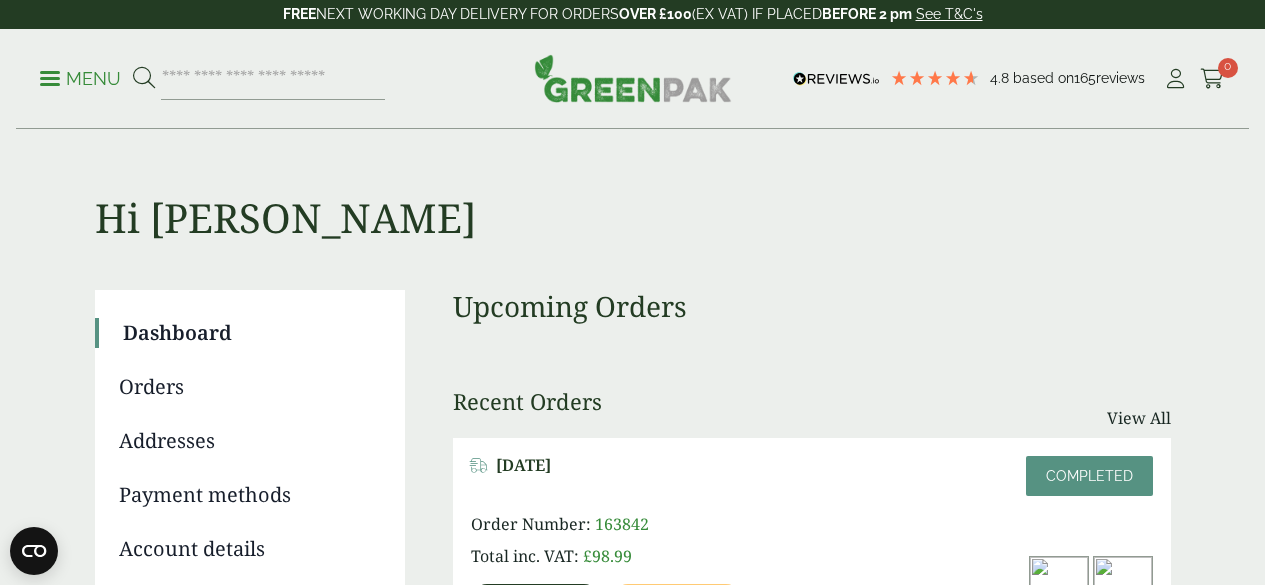 scroll, scrollTop: 0, scrollLeft: 0, axis: both 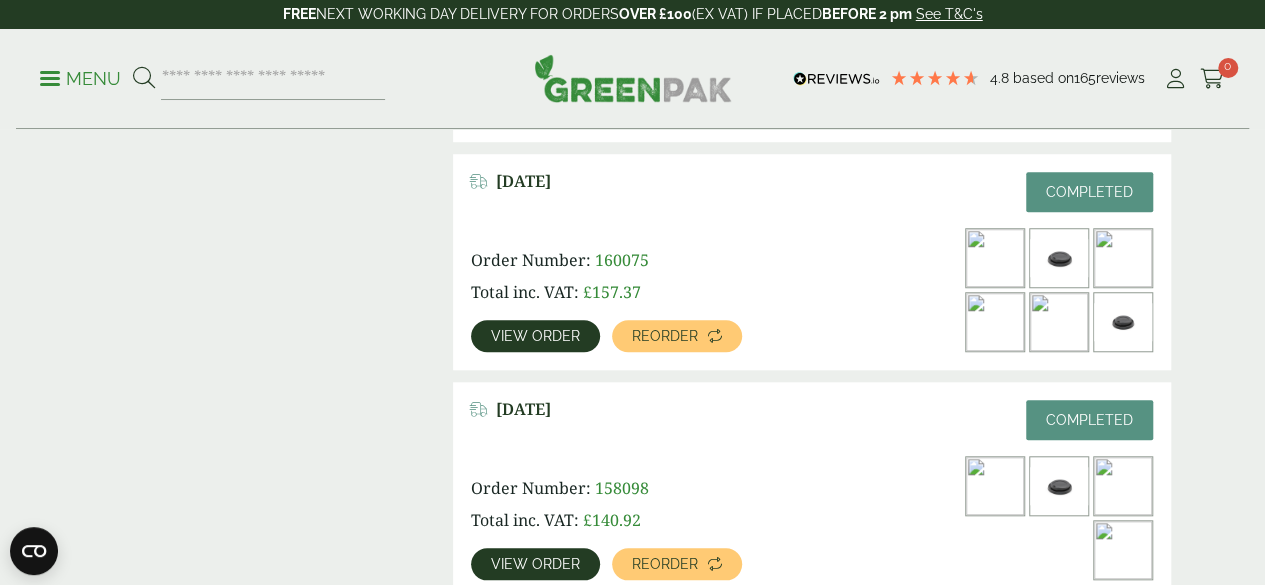 click on "View order" at bounding box center [535, 336] 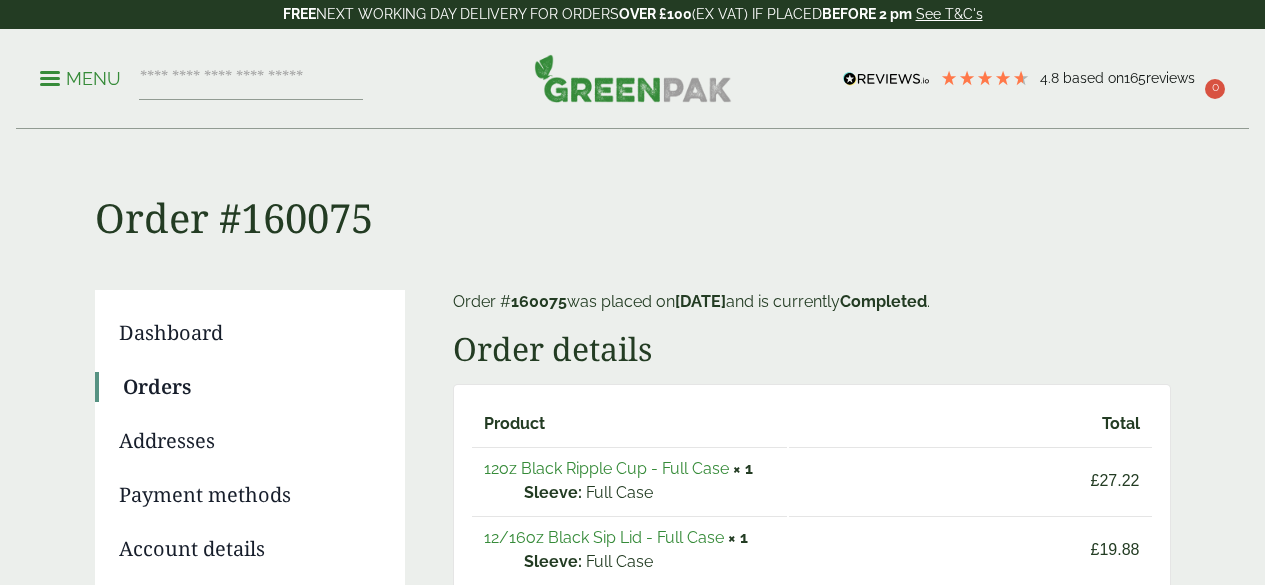 scroll, scrollTop: 100, scrollLeft: 0, axis: vertical 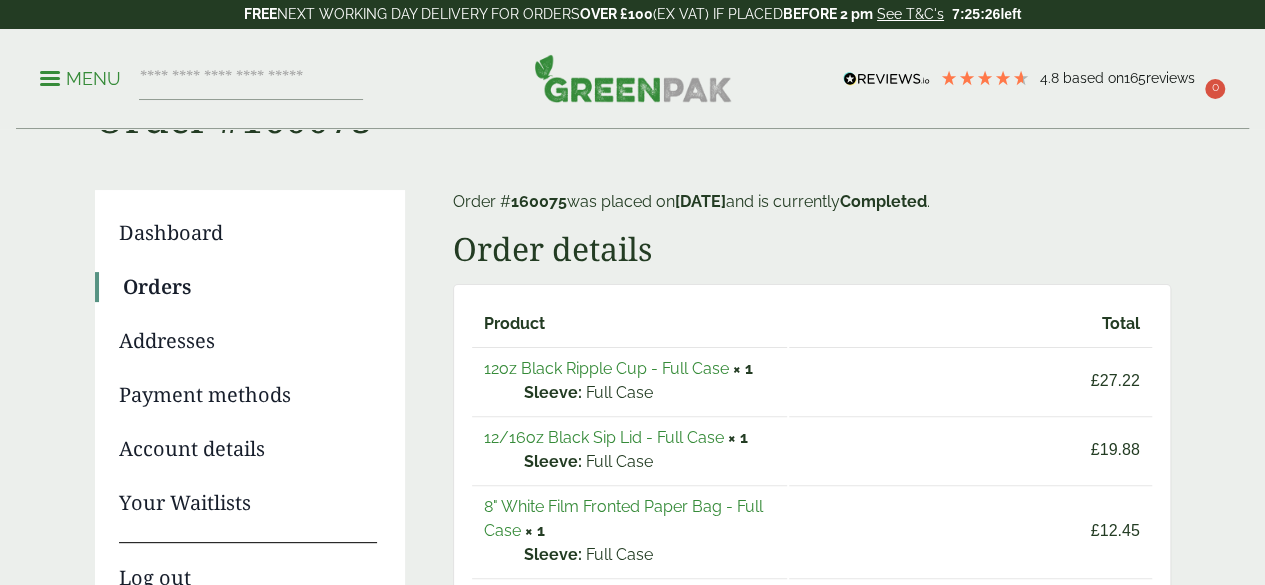 click on "Order details" at bounding box center (812, 249) 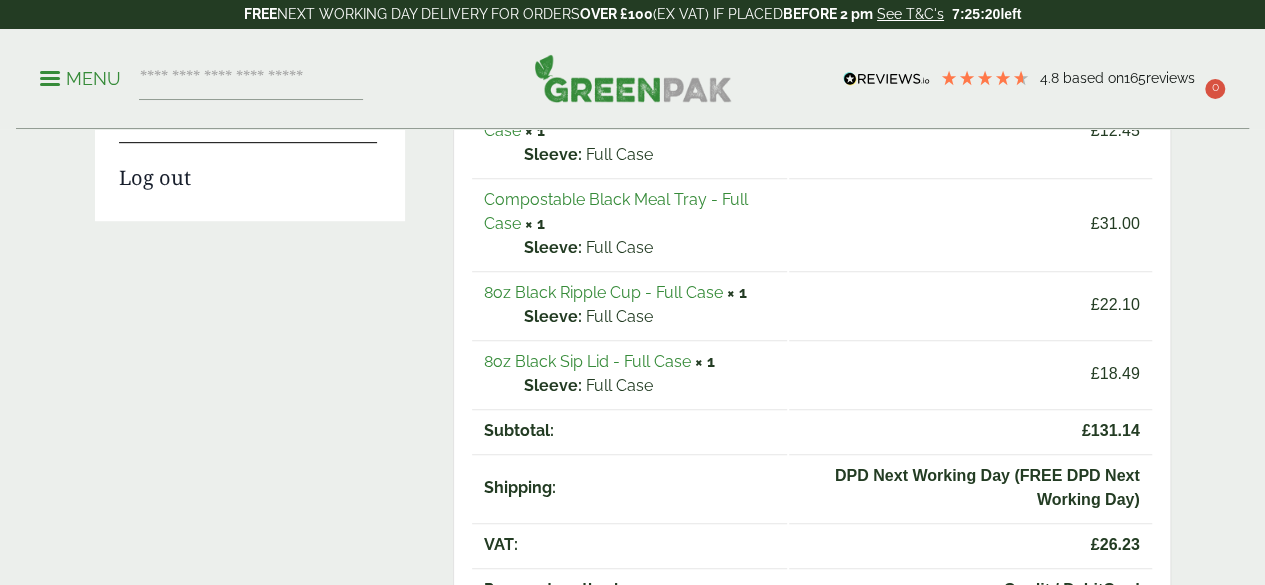 scroll, scrollTop: 700, scrollLeft: 0, axis: vertical 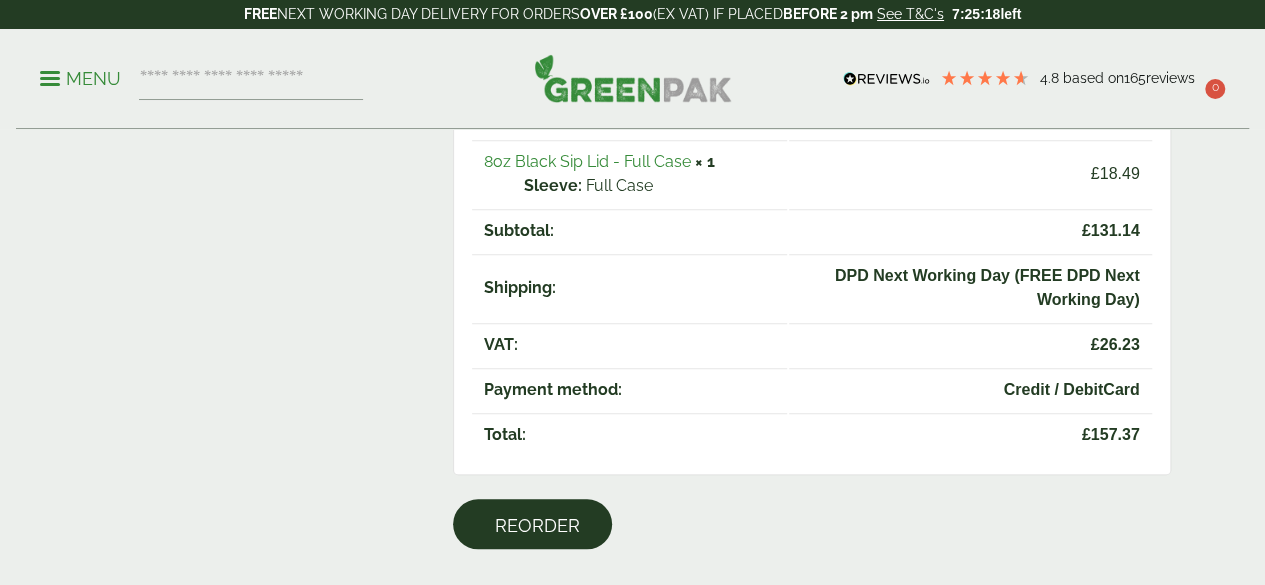 click on "Reorder" at bounding box center (537, 526) 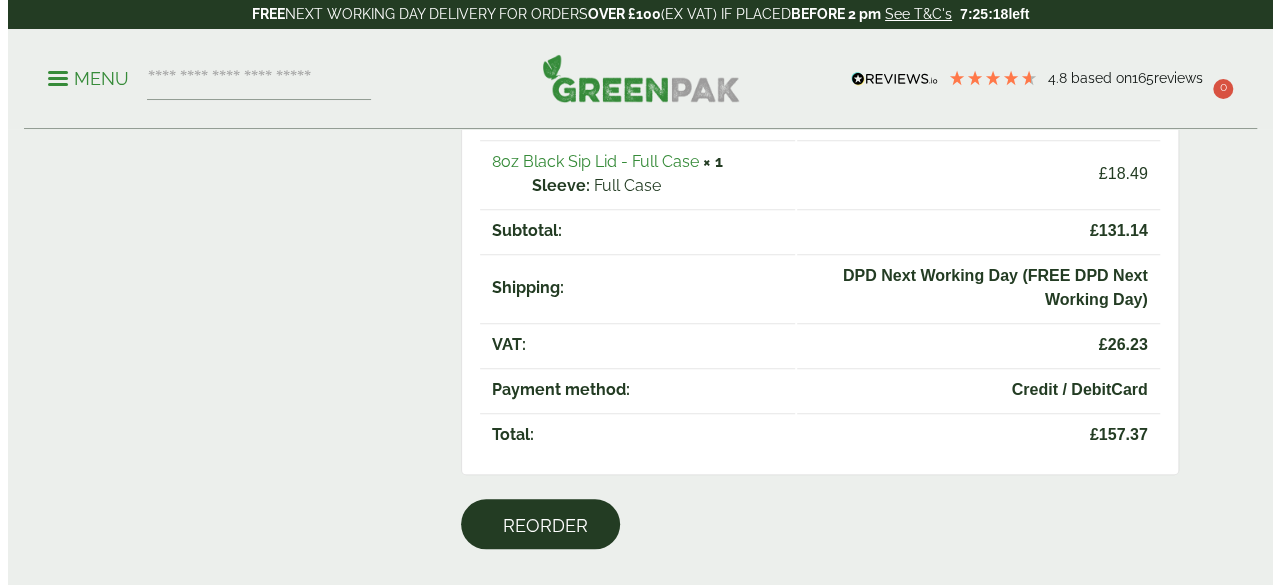 scroll, scrollTop: 0, scrollLeft: 0, axis: both 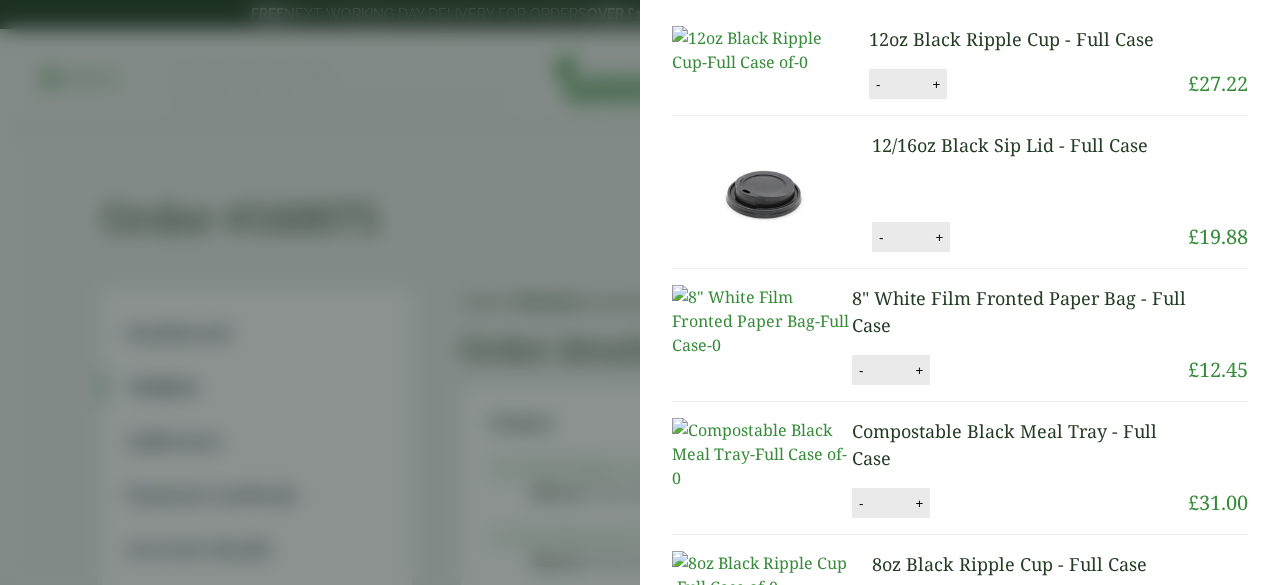 click on "+" at bounding box center [939, 237] 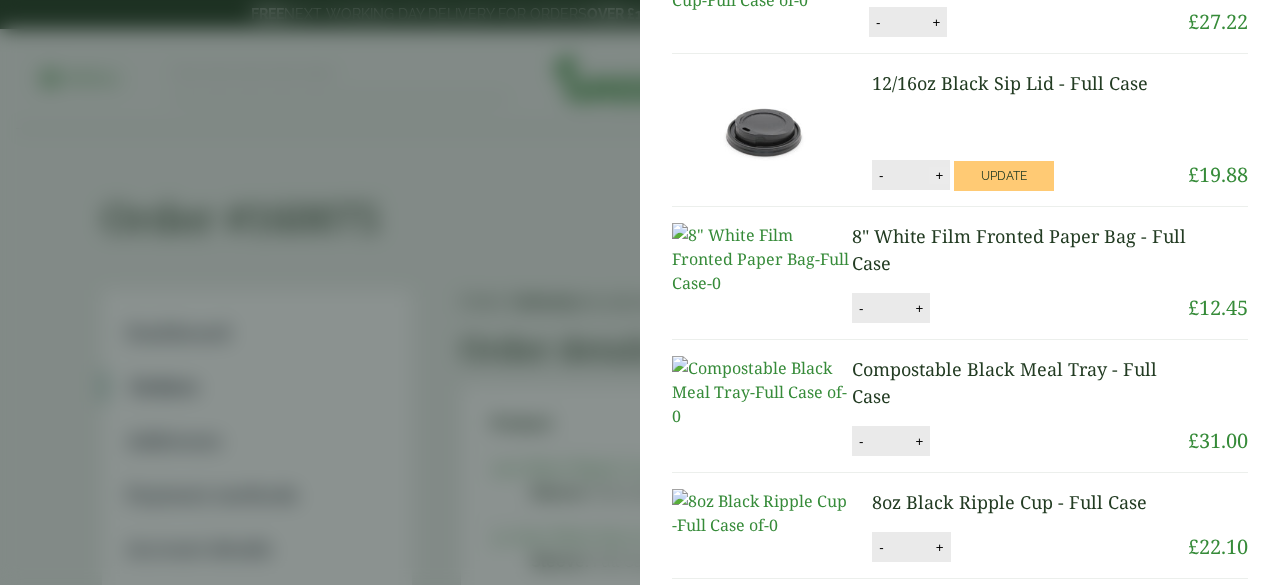 scroll, scrollTop: 60, scrollLeft: 0, axis: vertical 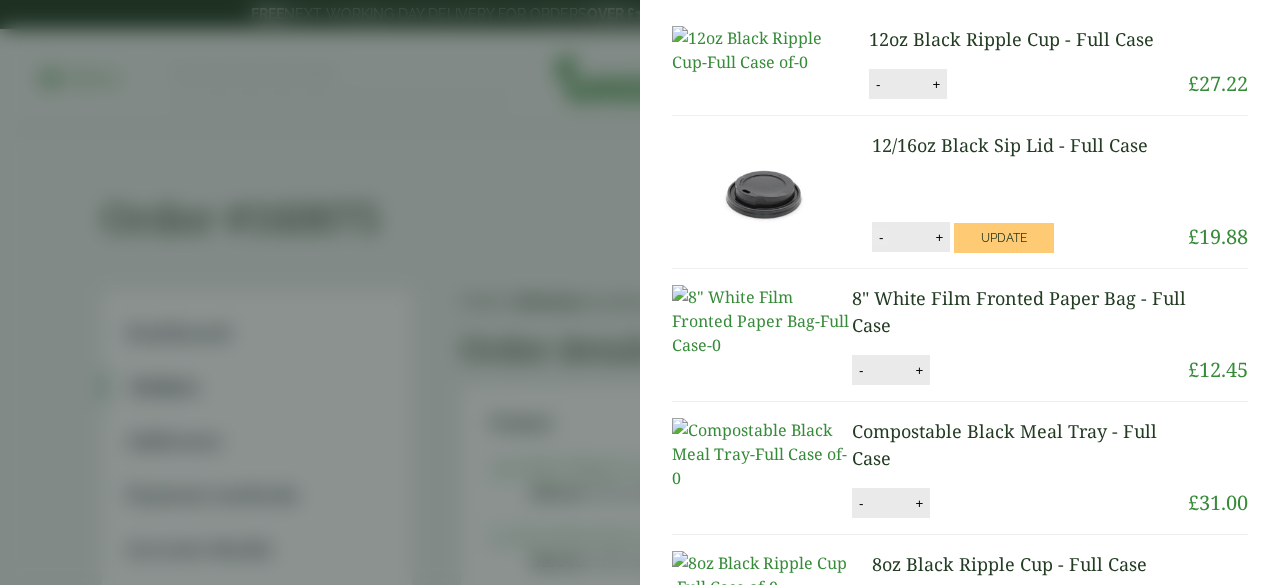 click on "-" at bounding box center [881, 237] 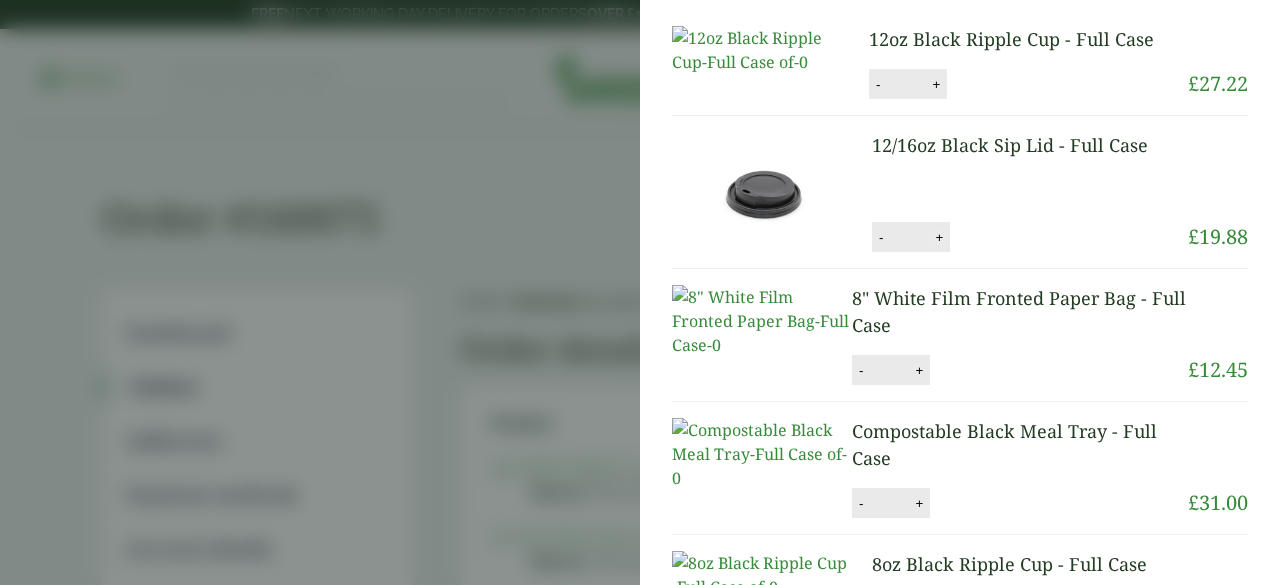 click on "+" at bounding box center (939, 237) 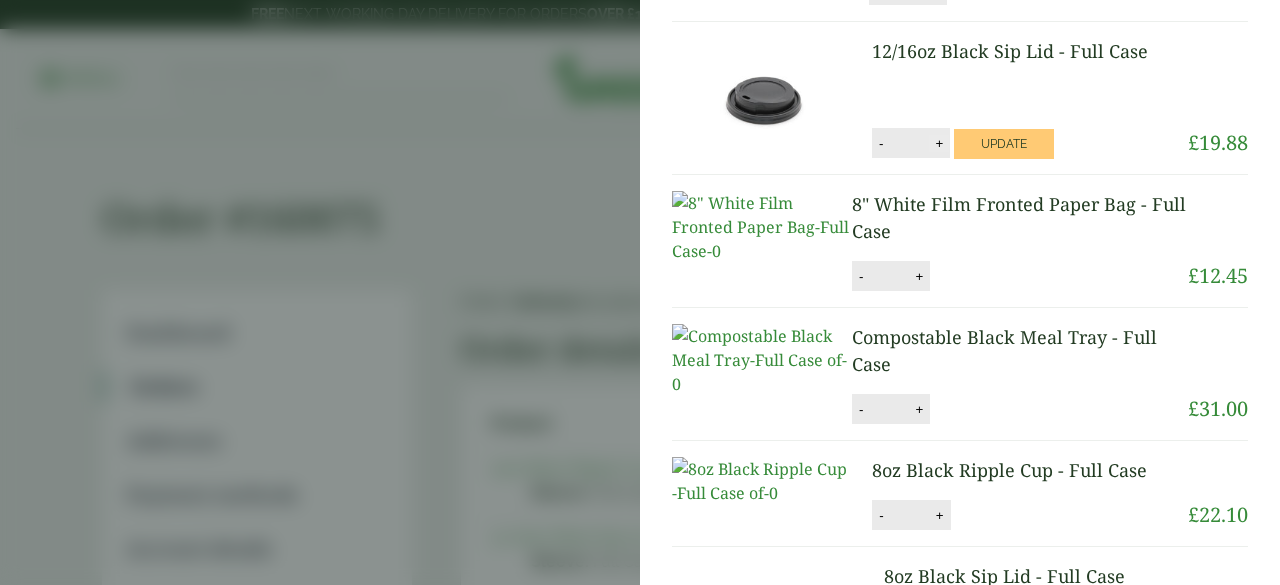 scroll, scrollTop: 260, scrollLeft: 0, axis: vertical 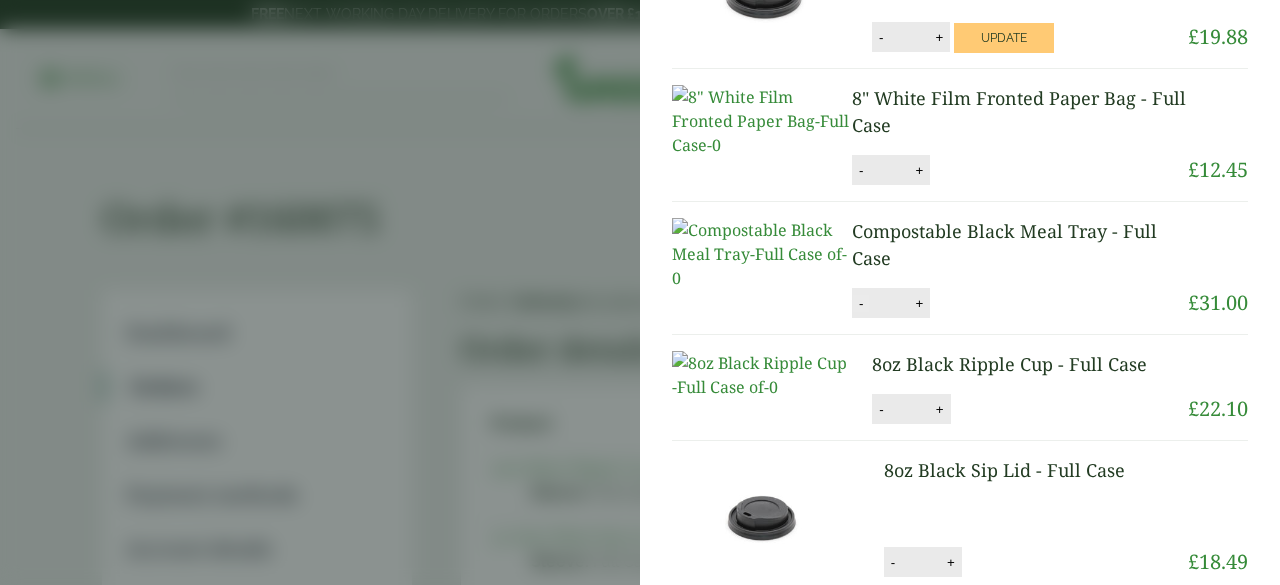 click on "-" at bounding box center (861, 303) 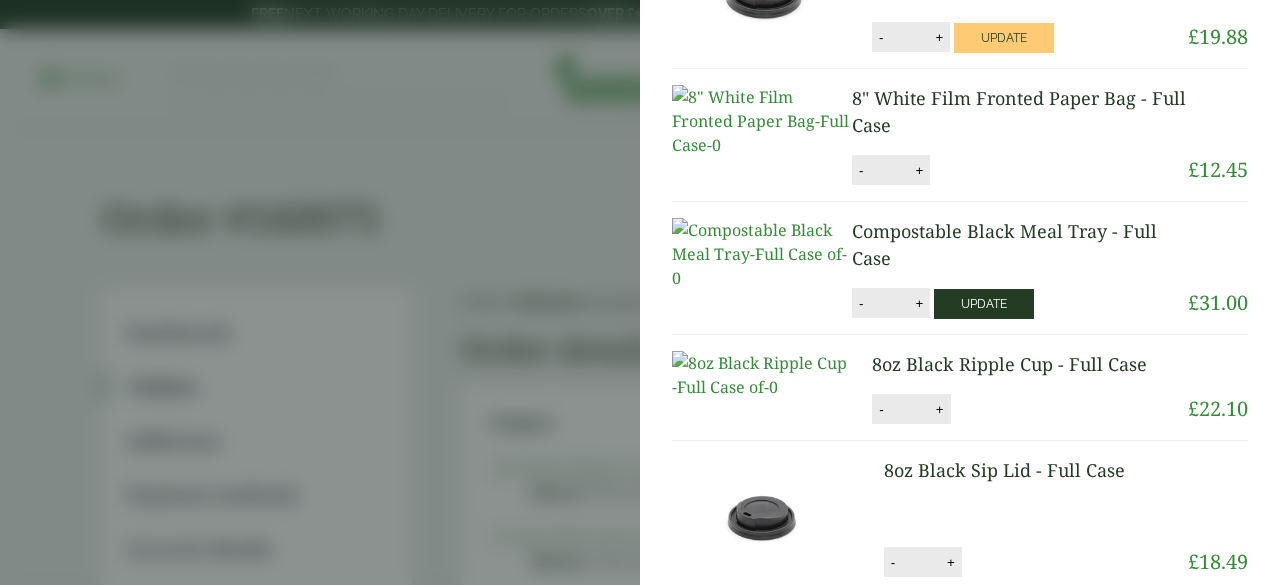 click on "Update" at bounding box center (984, 304) 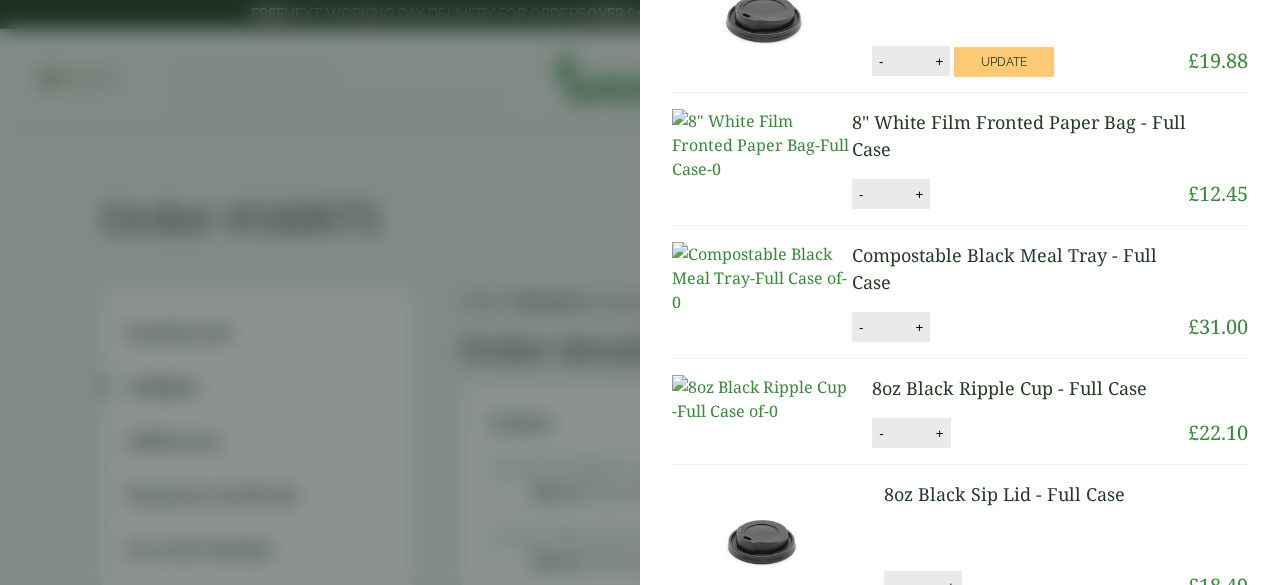 scroll, scrollTop: 300, scrollLeft: 0, axis: vertical 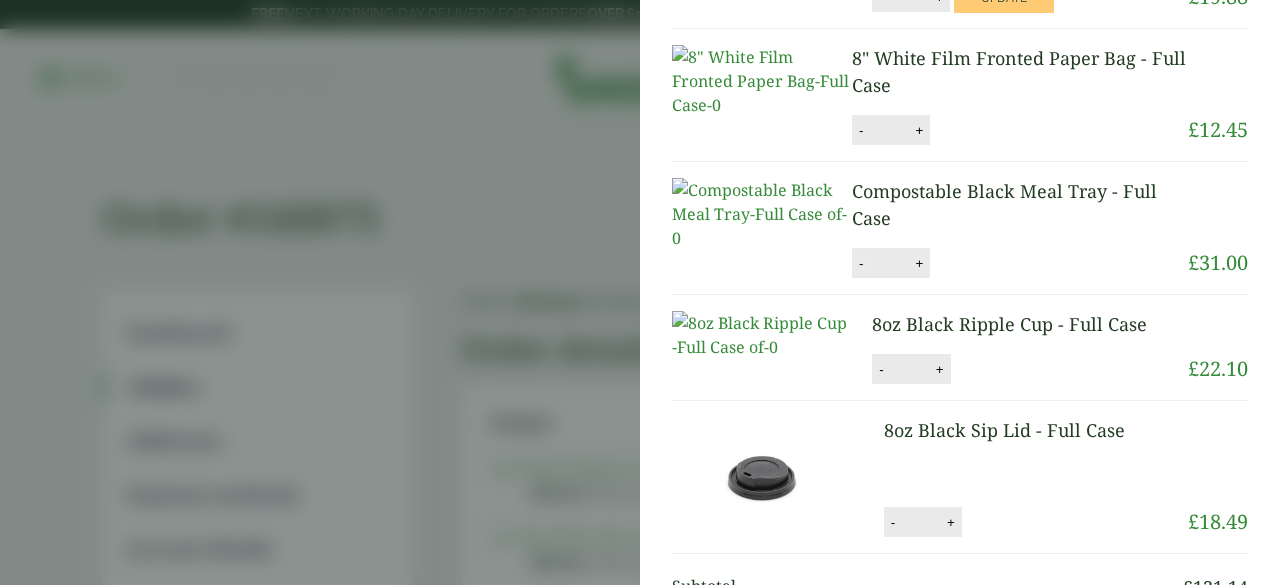 click on "-" at bounding box center (861, 263) 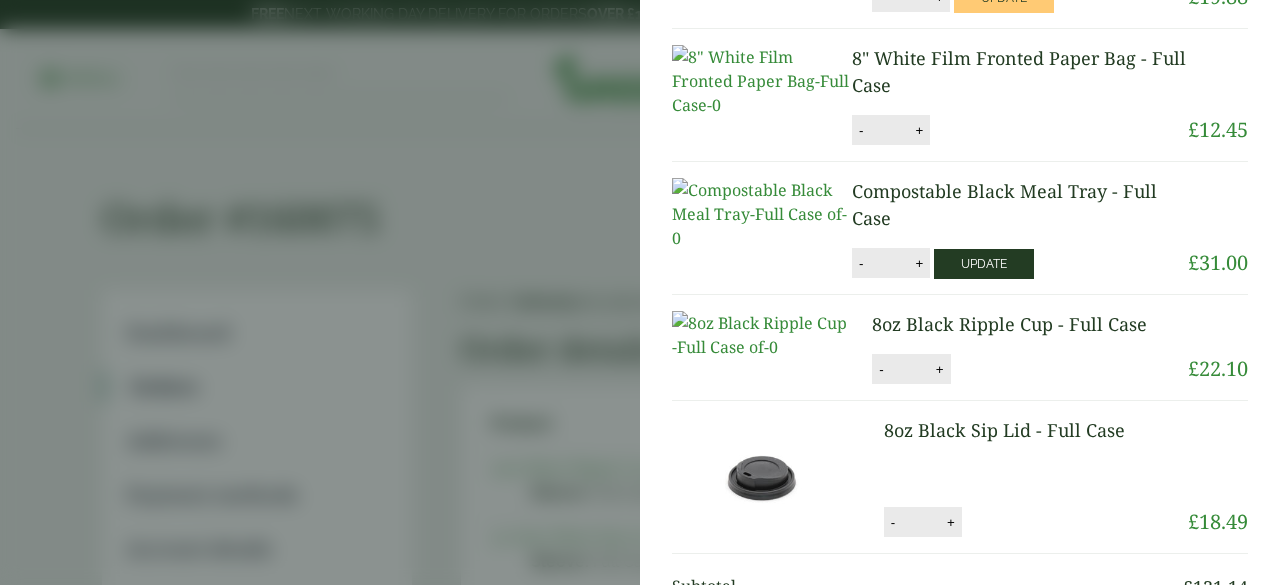 click on "Update" at bounding box center [984, 264] 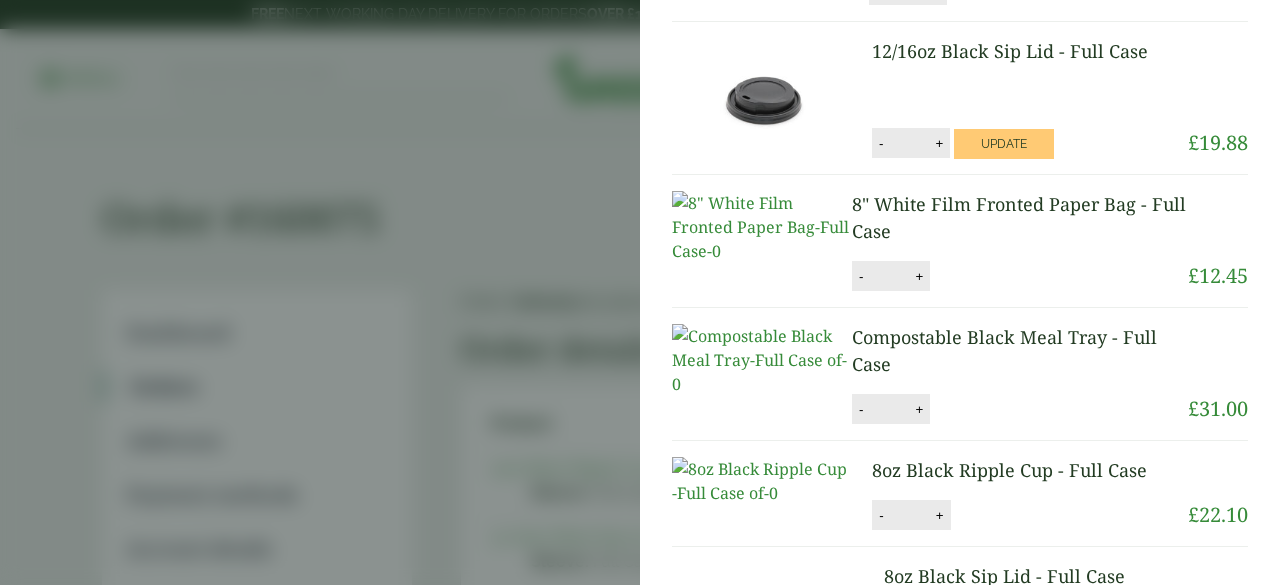 scroll, scrollTop: 300, scrollLeft: 0, axis: vertical 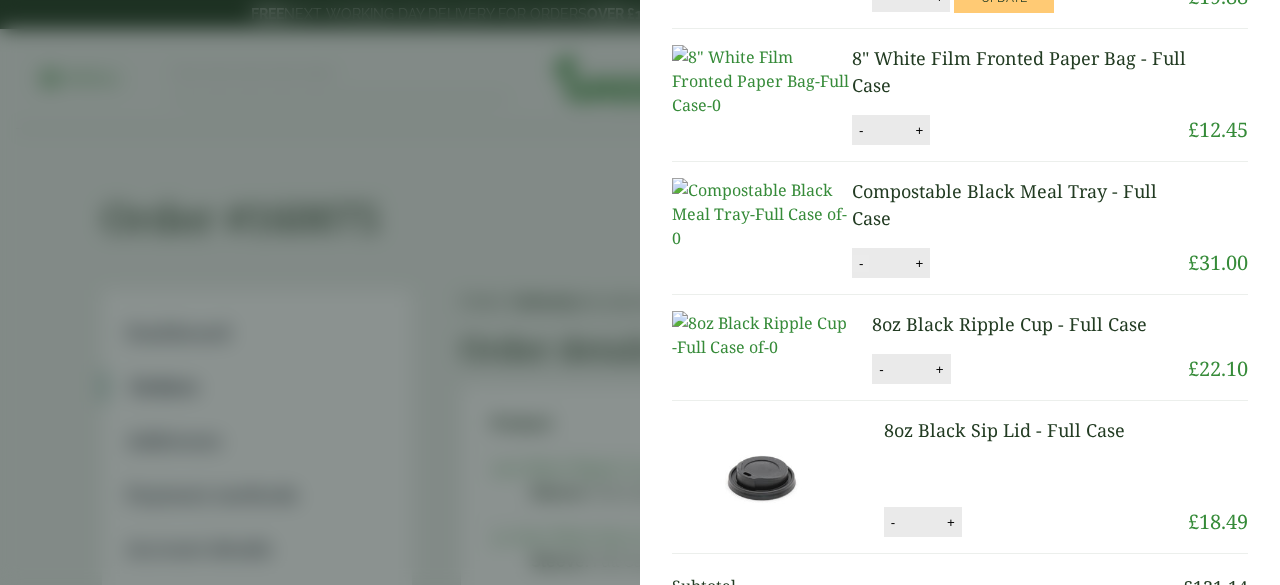 click on "-" at bounding box center (861, 263) 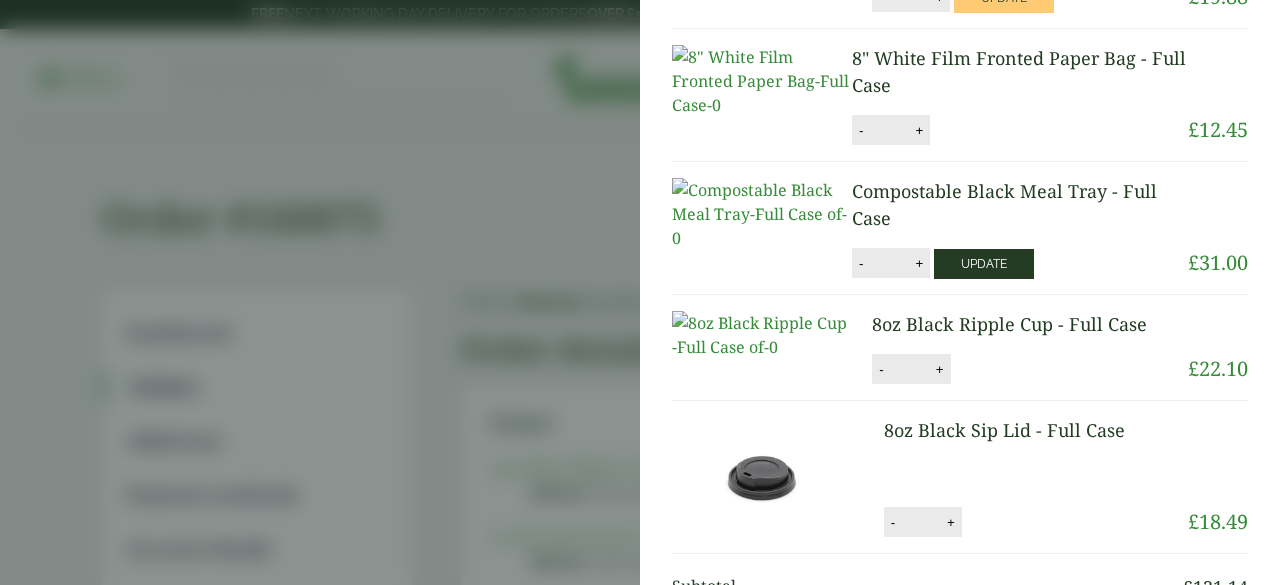 click on "Update" at bounding box center [984, 264] 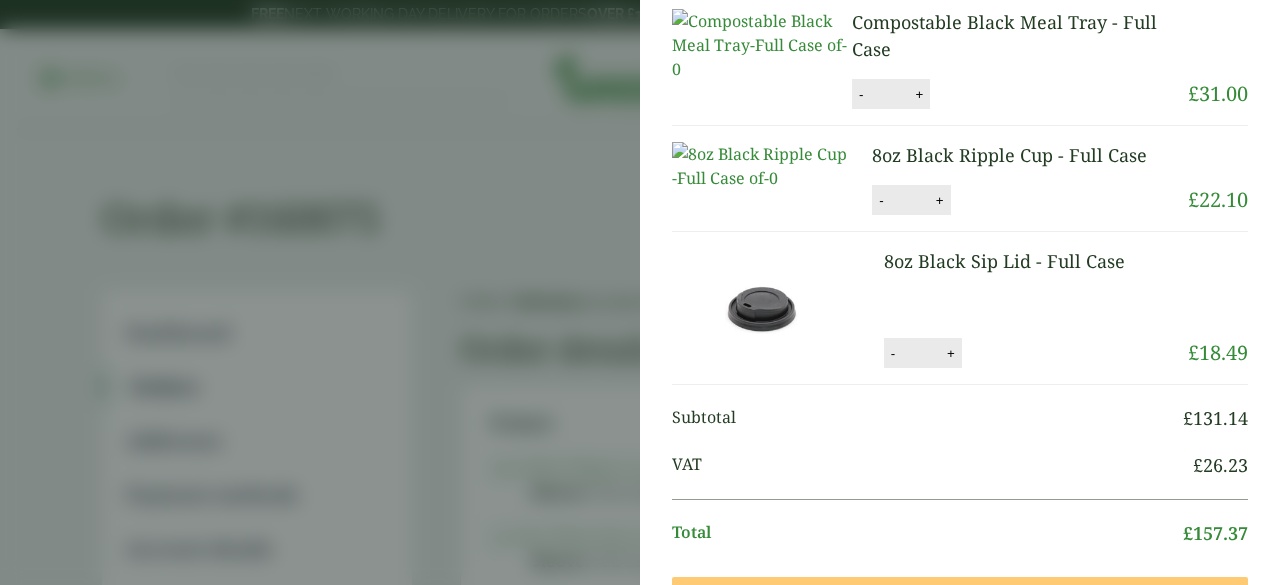 scroll, scrollTop: 500, scrollLeft: 0, axis: vertical 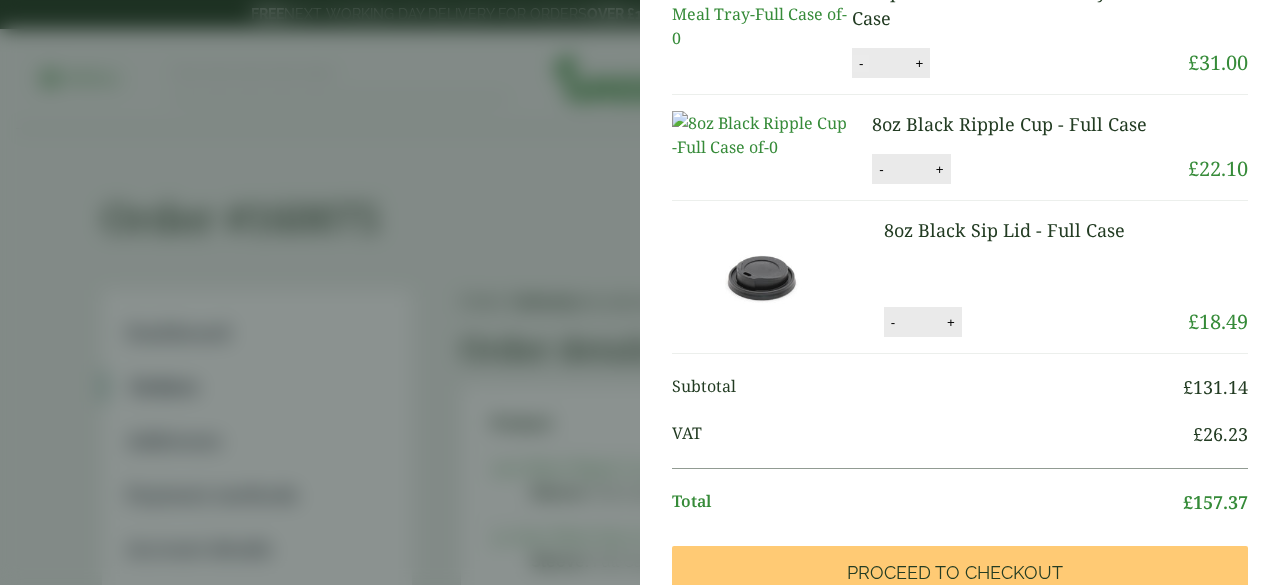 click on "-" at bounding box center (861, 63) 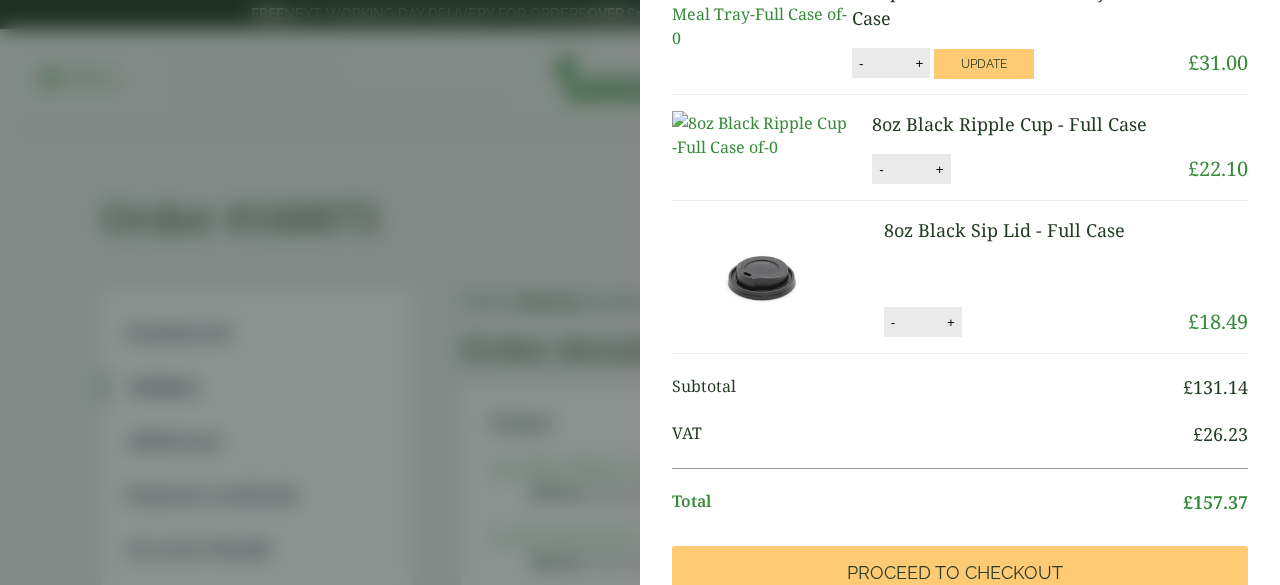 click on "-" at bounding box center (881, 169) 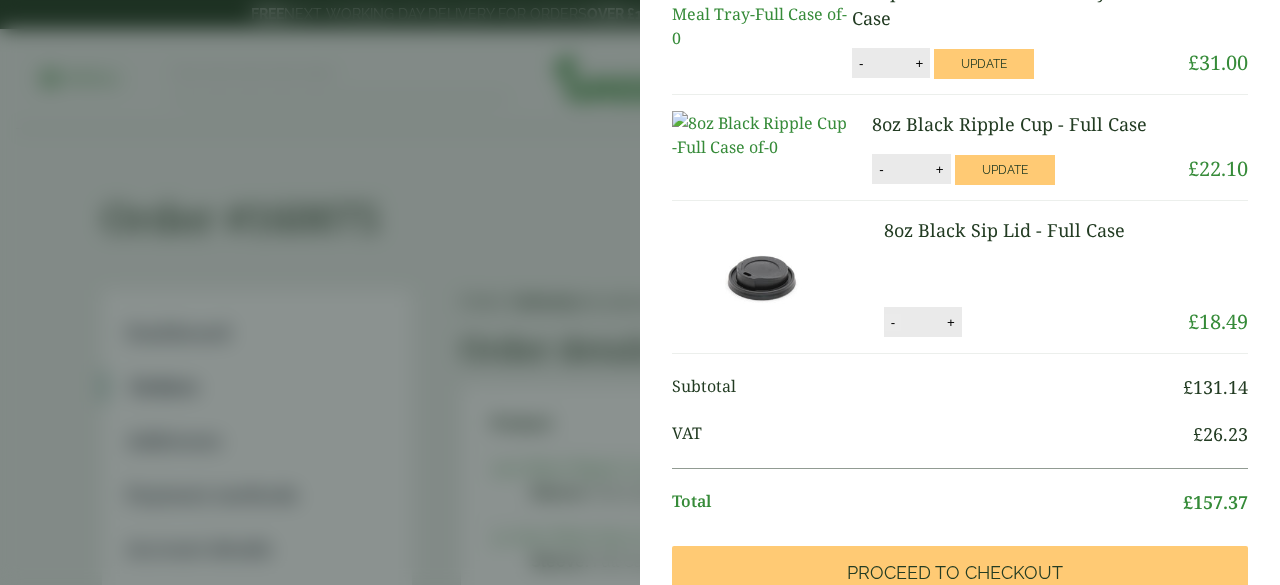 click on "-" at bounding box center (893, 322) 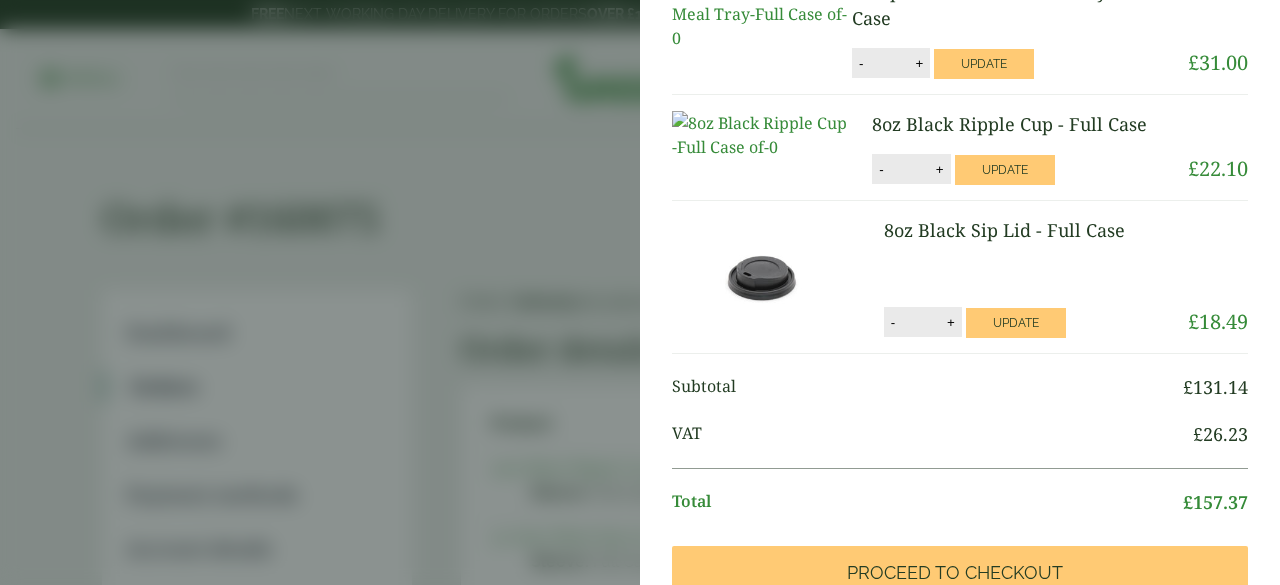 scroll, scrollTop: 700, scrollLeft: 0, axis: vertical 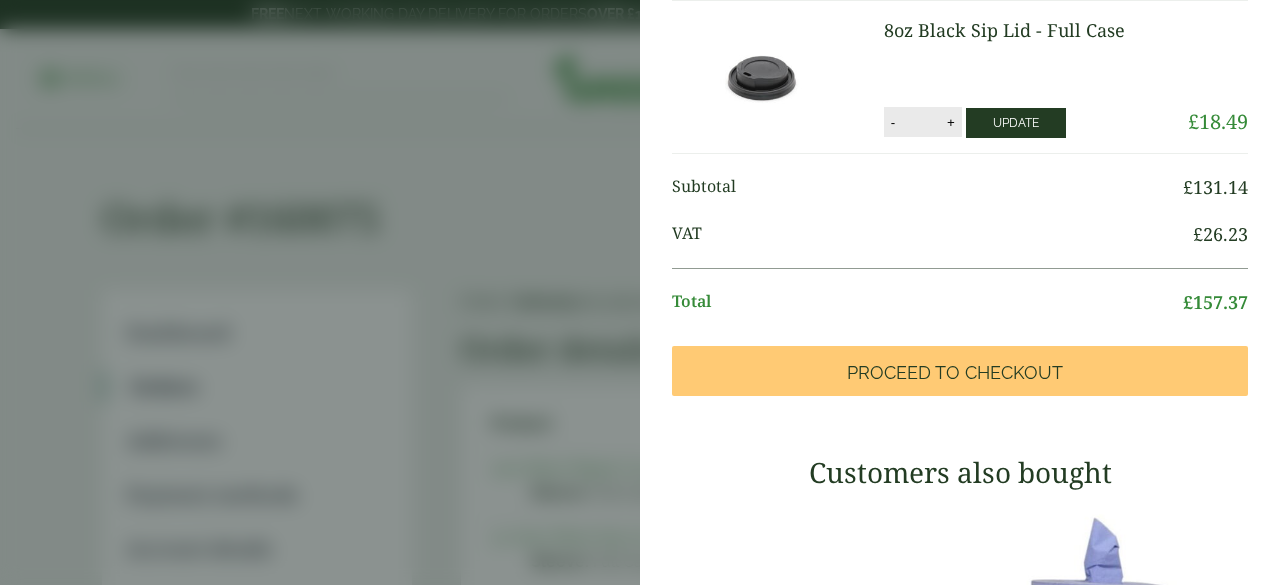 click on "Update" at bounding box center (1016, 123) 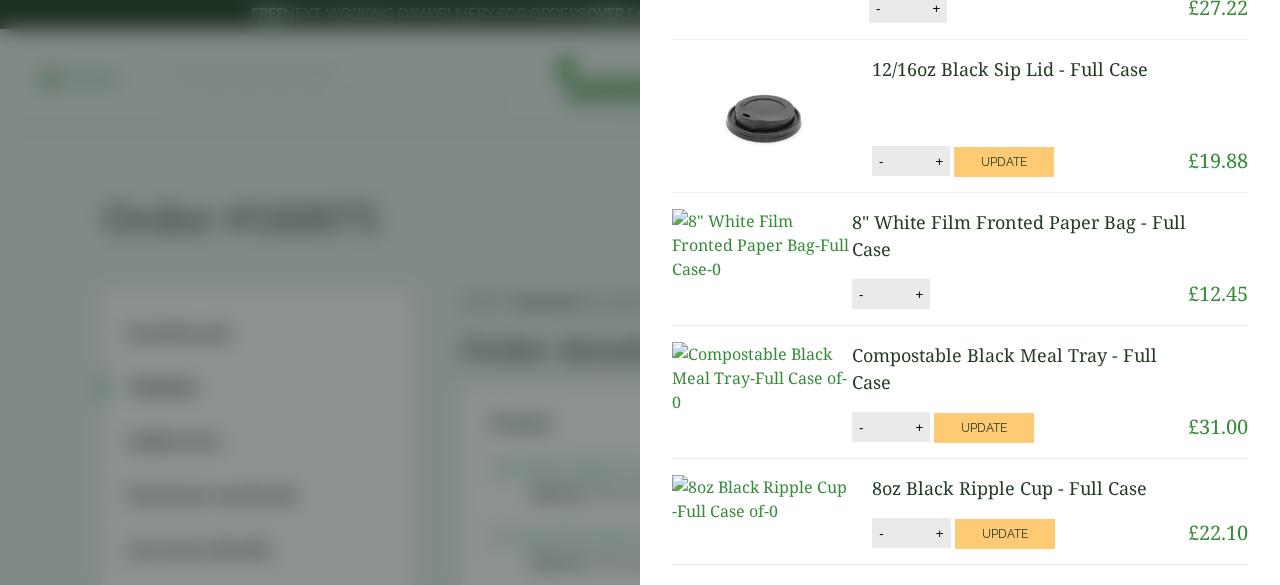 scroll, scrollTop: 300, scrollLeft: 0, axis: vertical 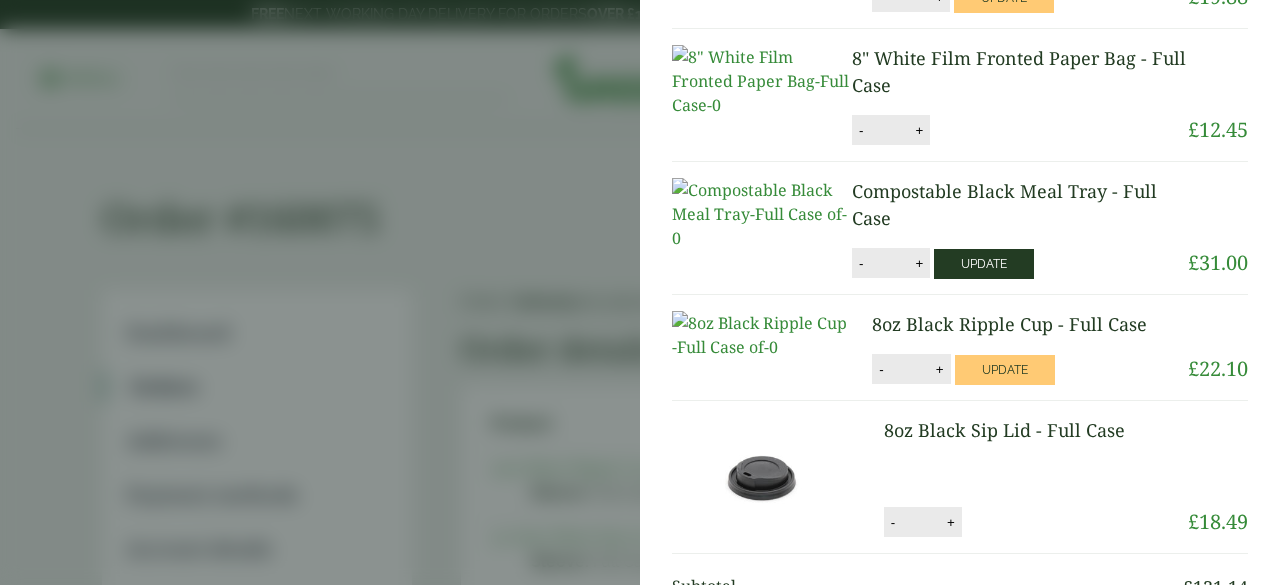 click on "Update" at bounding box center (984, 264) 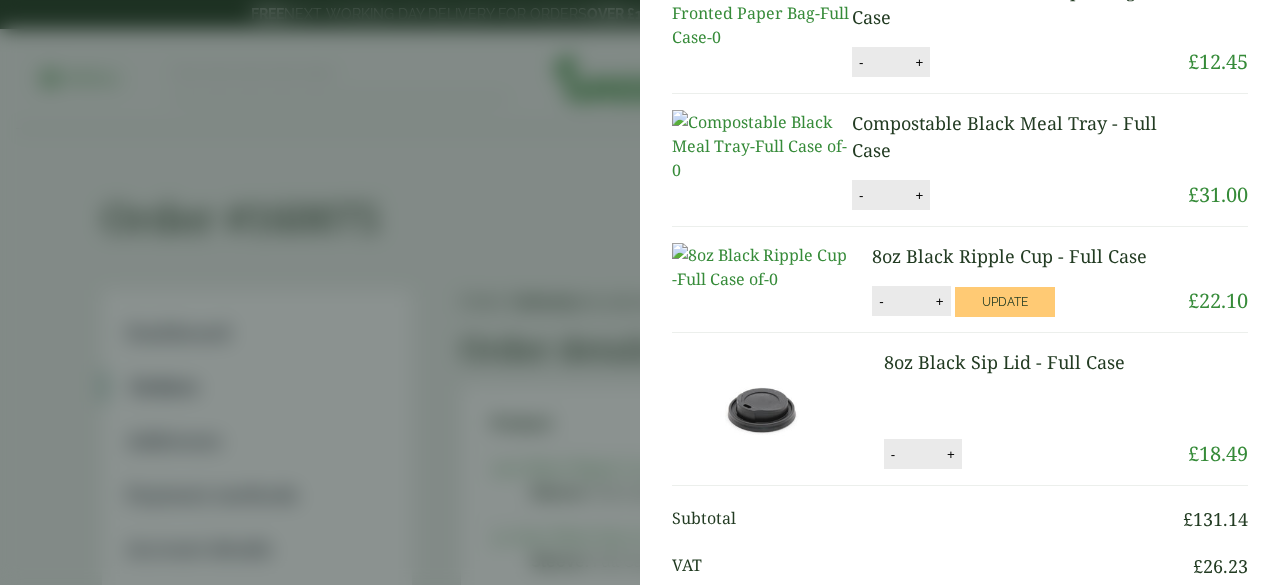 scroll, scrollTop: 400, scrollLeft: 0, axis: vertical 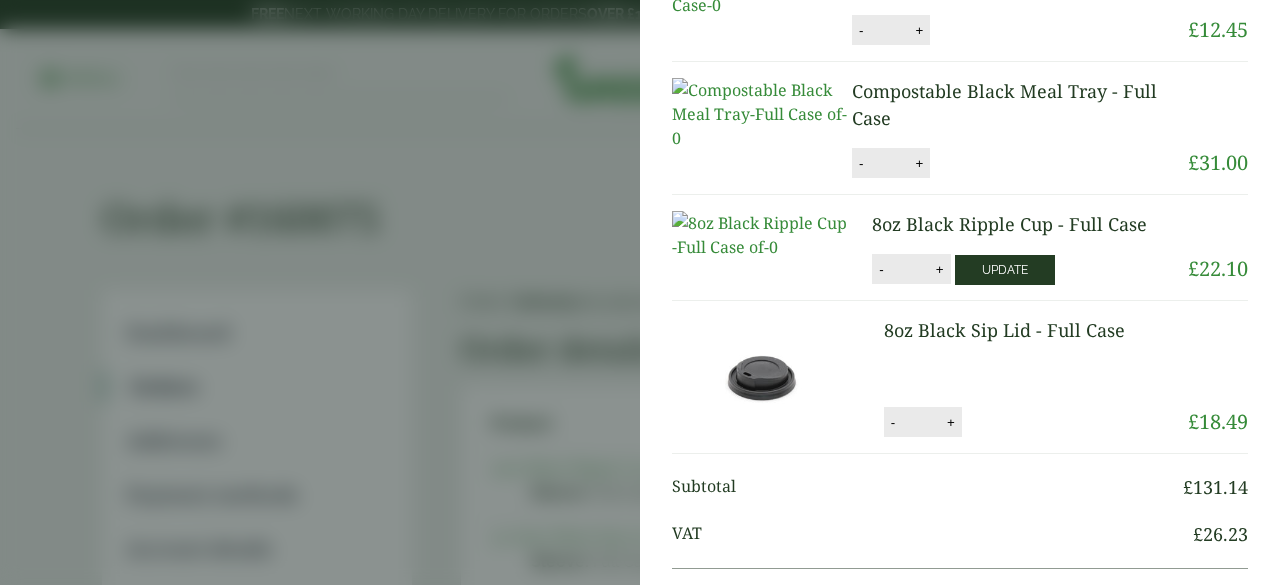 click on "Update" at bounding box center [1005, 270] 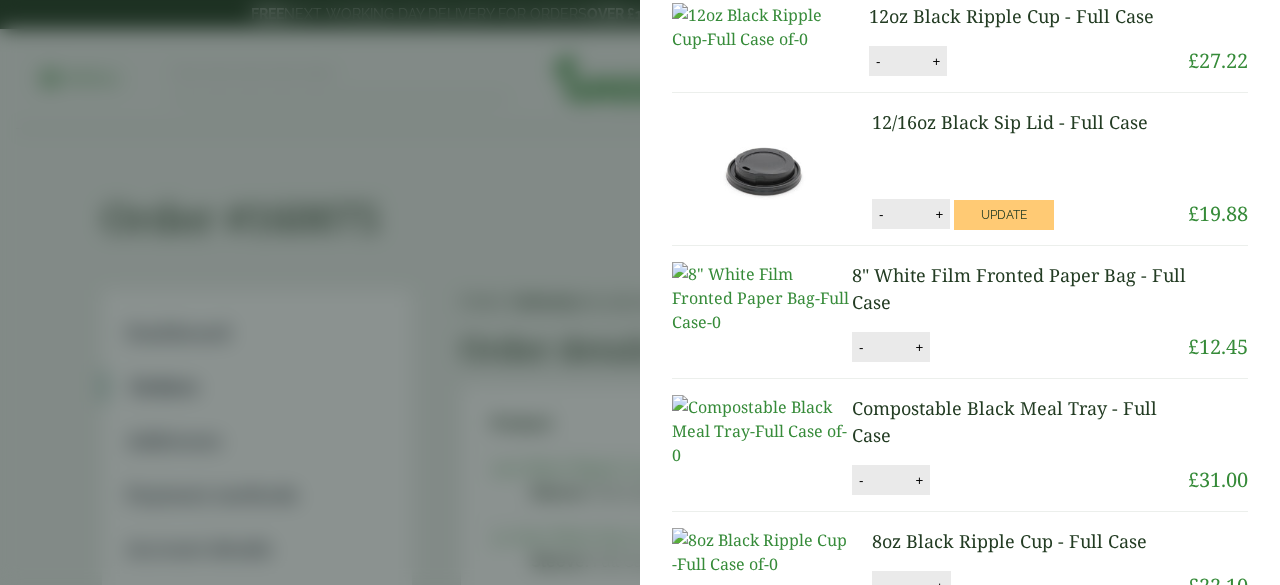 scroll, scrollTop: 0, scrollLeft: 0, axis: both 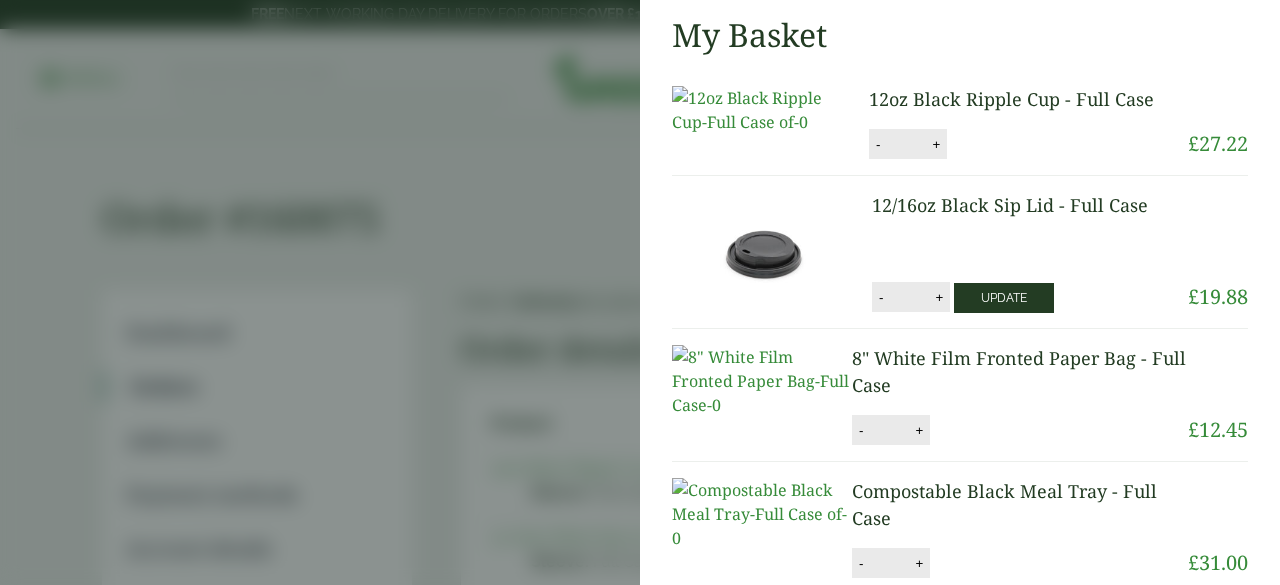 click on "Update" at bounding box center [1004, 298] 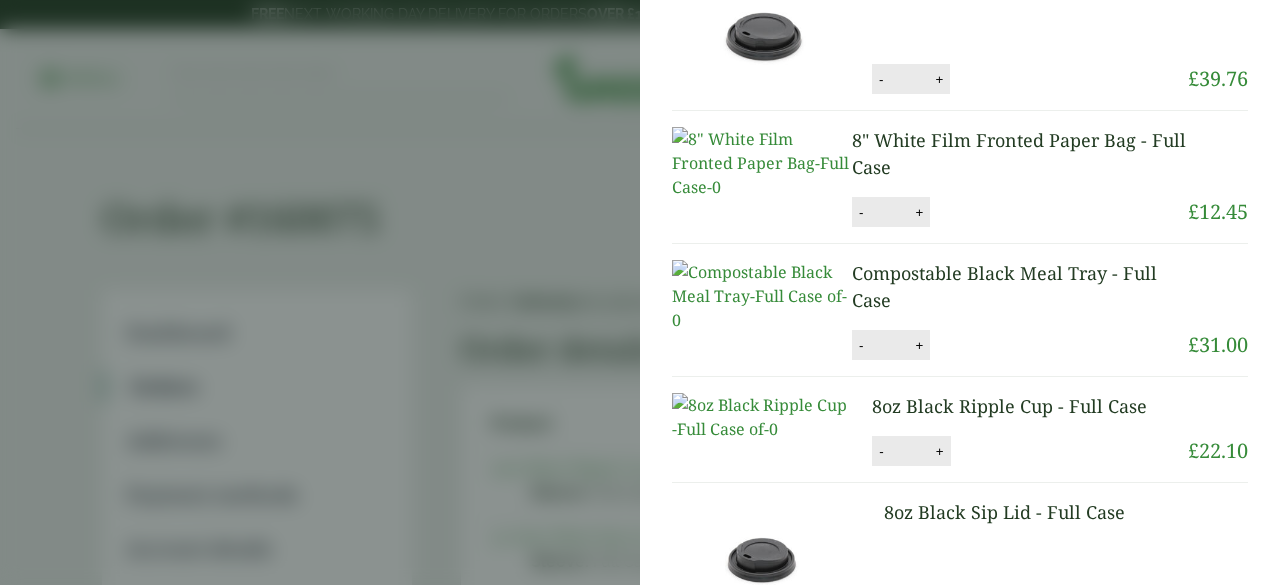 scroll, scrollTop: 400, scrollLeft: 0, axis: vertical 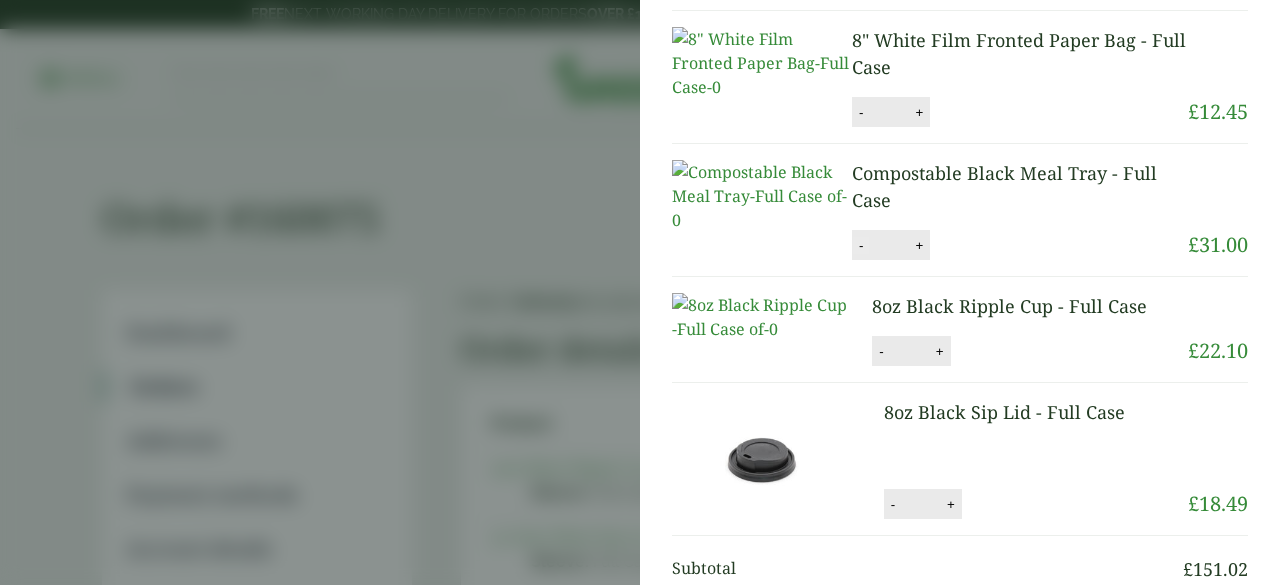 click on "-" at bounding box center (861, 245) 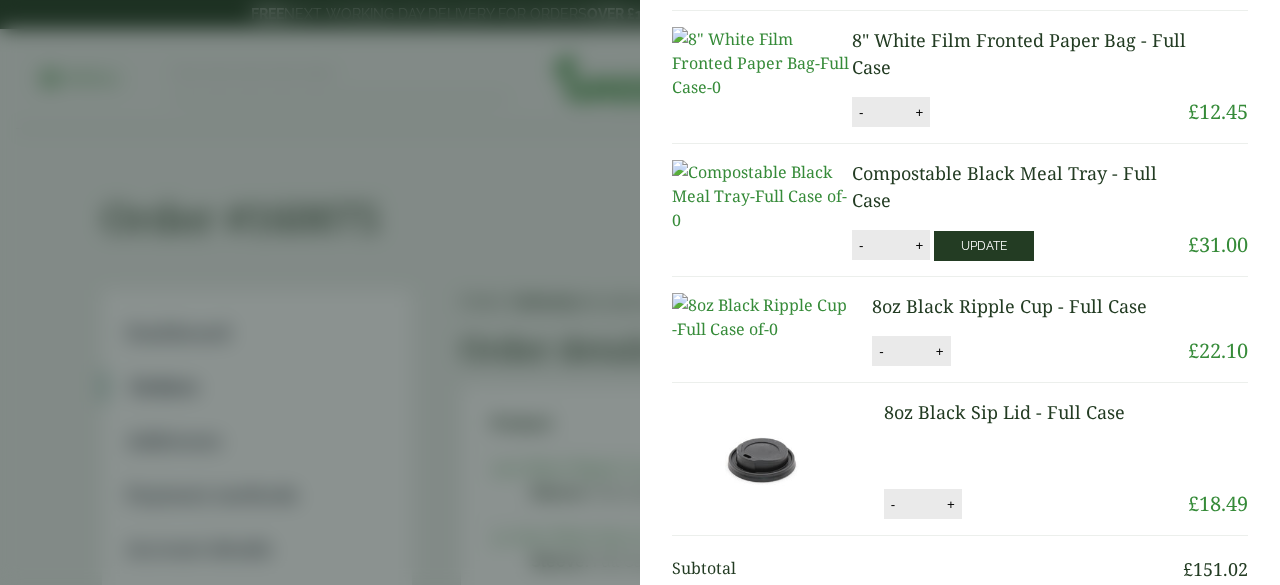 click on "Update" at bounding box center [984, 246] 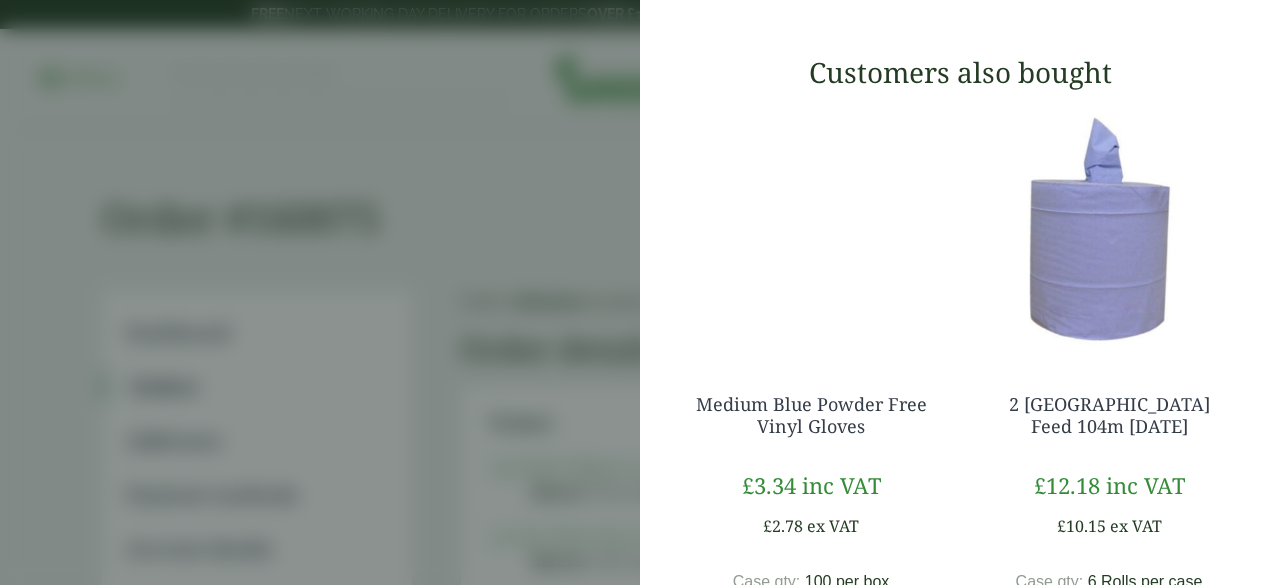 scroll, scrollTop: 1407, scrollLeft: 0, axis: vertical 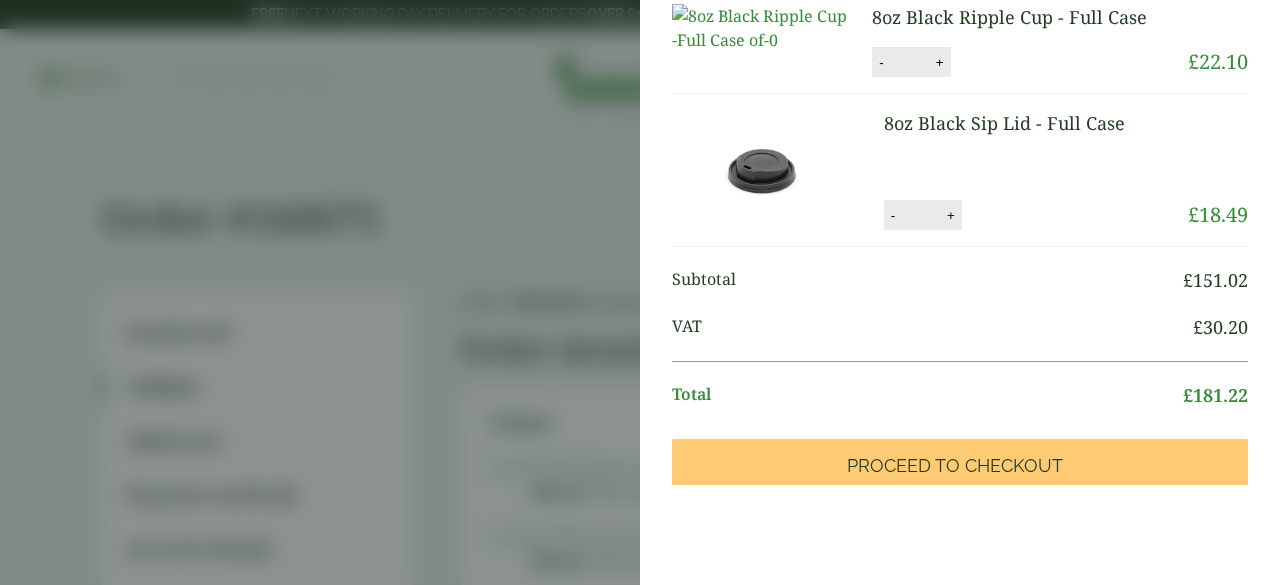 click on "-" at bounding box center (893, 215) 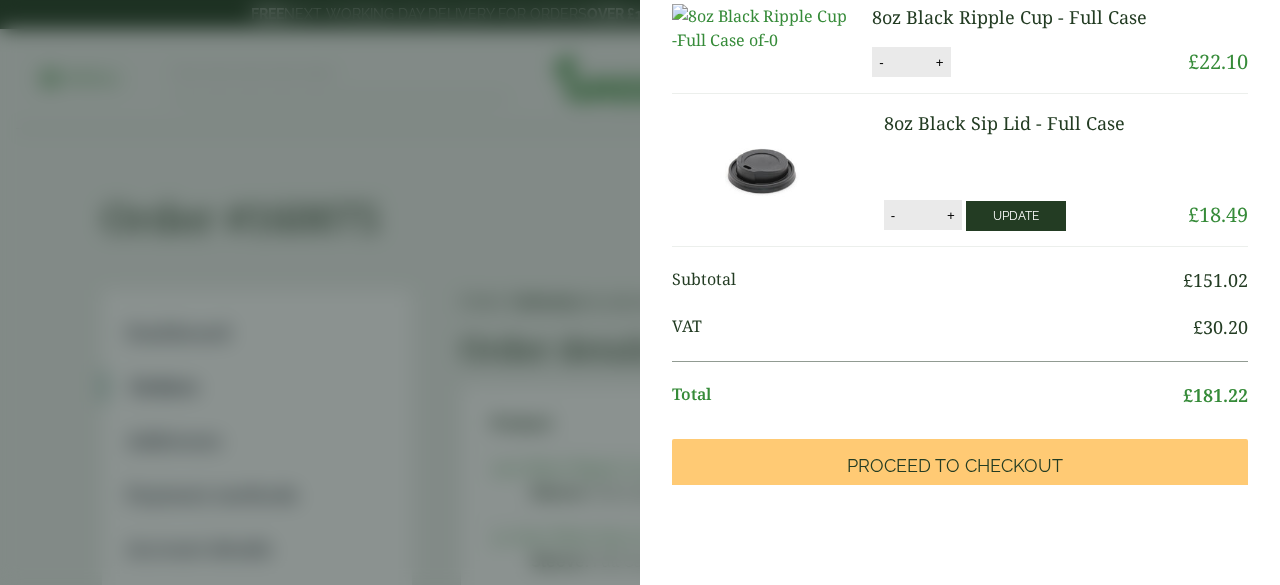 click on "Update" at bounding box center (1016, 216) 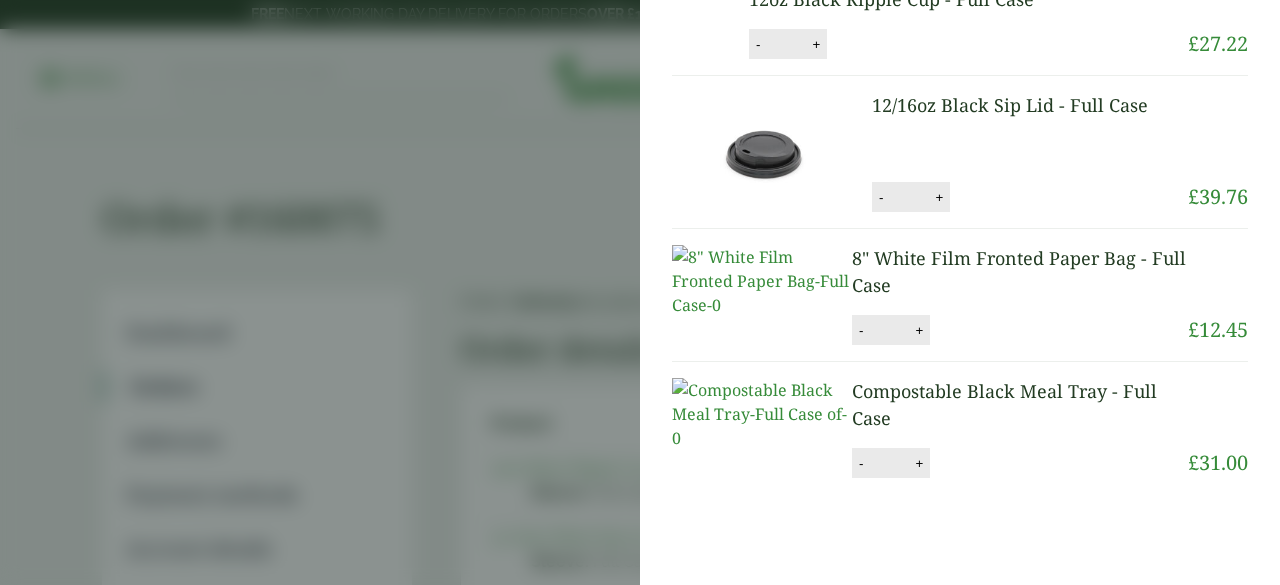 scroll, scrollTop: 0, scrollLeft: 0, axis: both 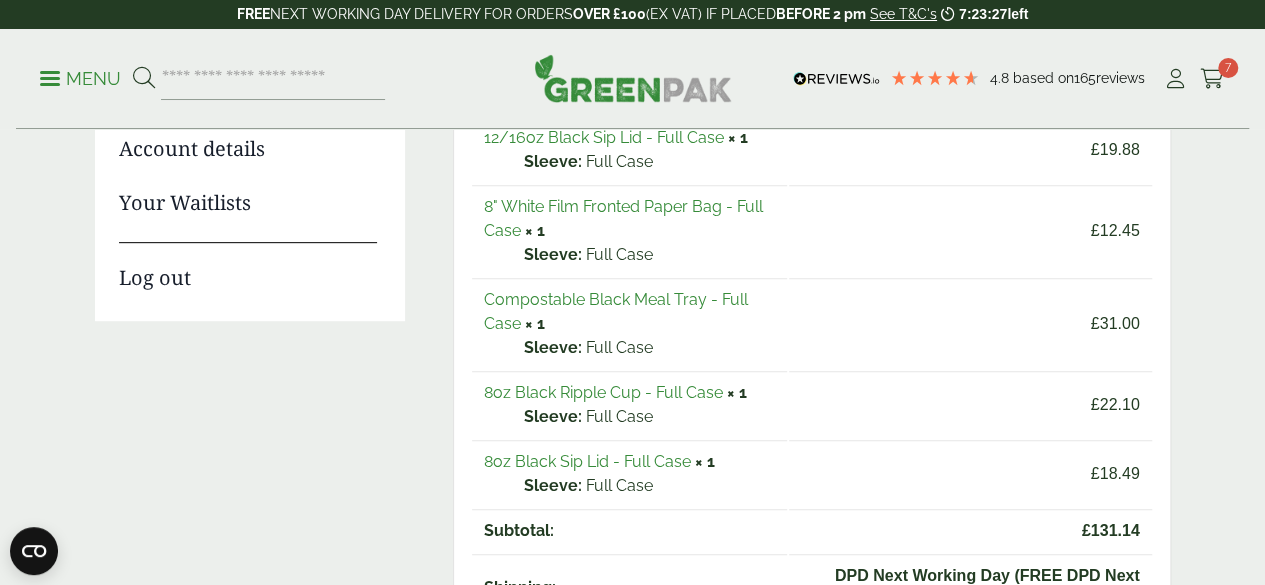 click on "Full Case" at bounding box center (649, 348) 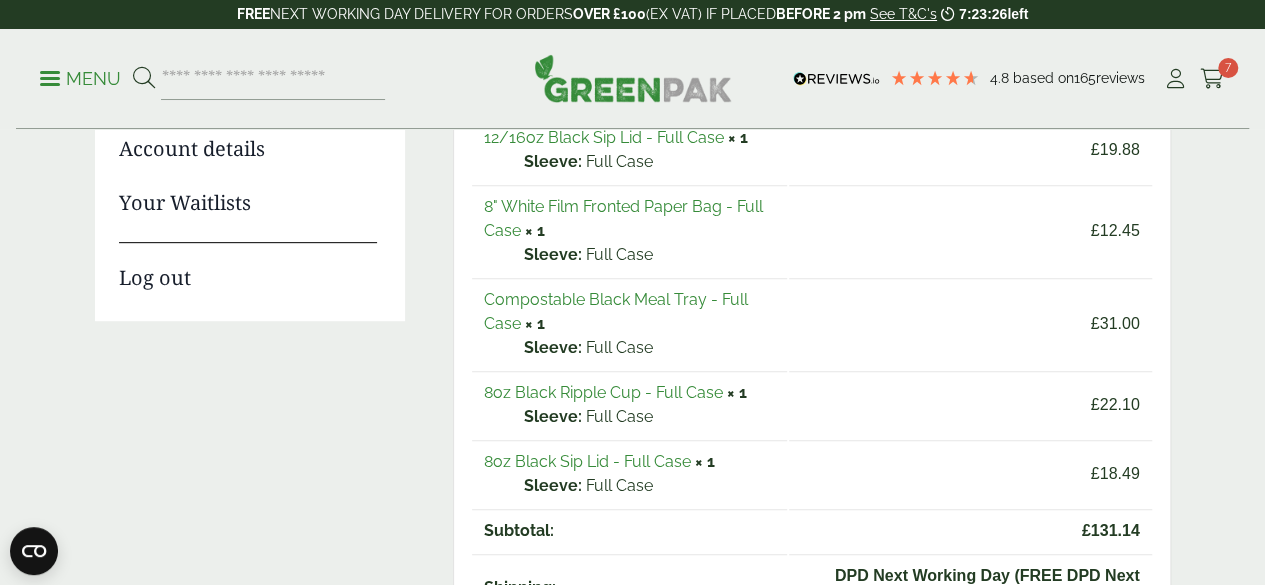 click on "Compostable Black Meal Tray - Full Case   × 1 Sleeve:   Full Case" at bounding box center (629, 323) 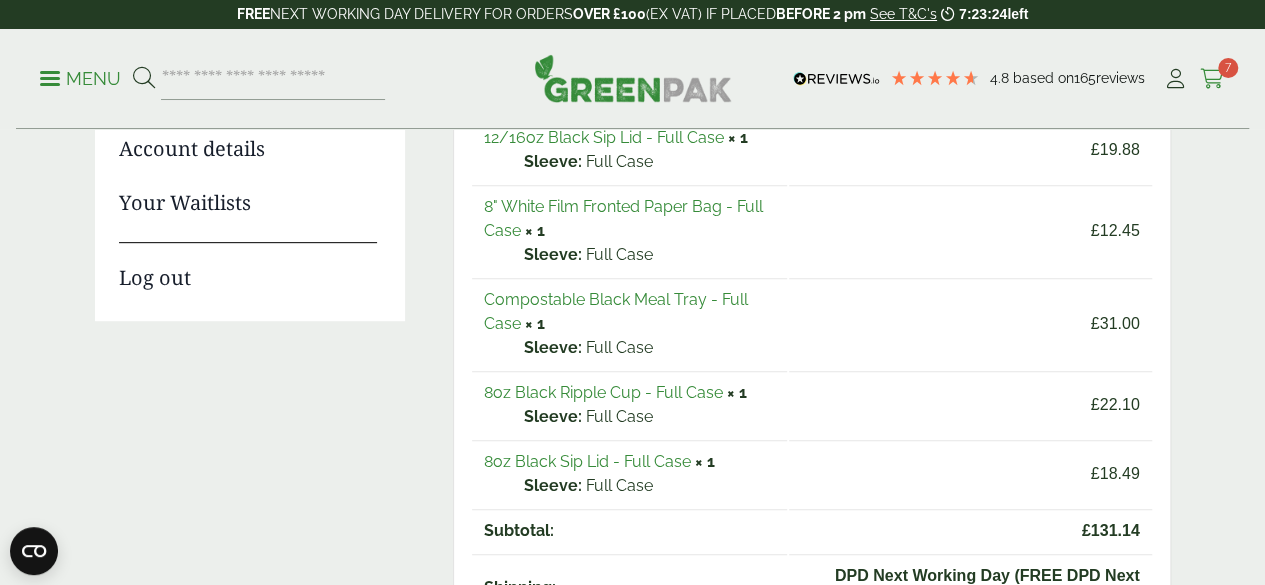 click at bounding box center (1212, 79) 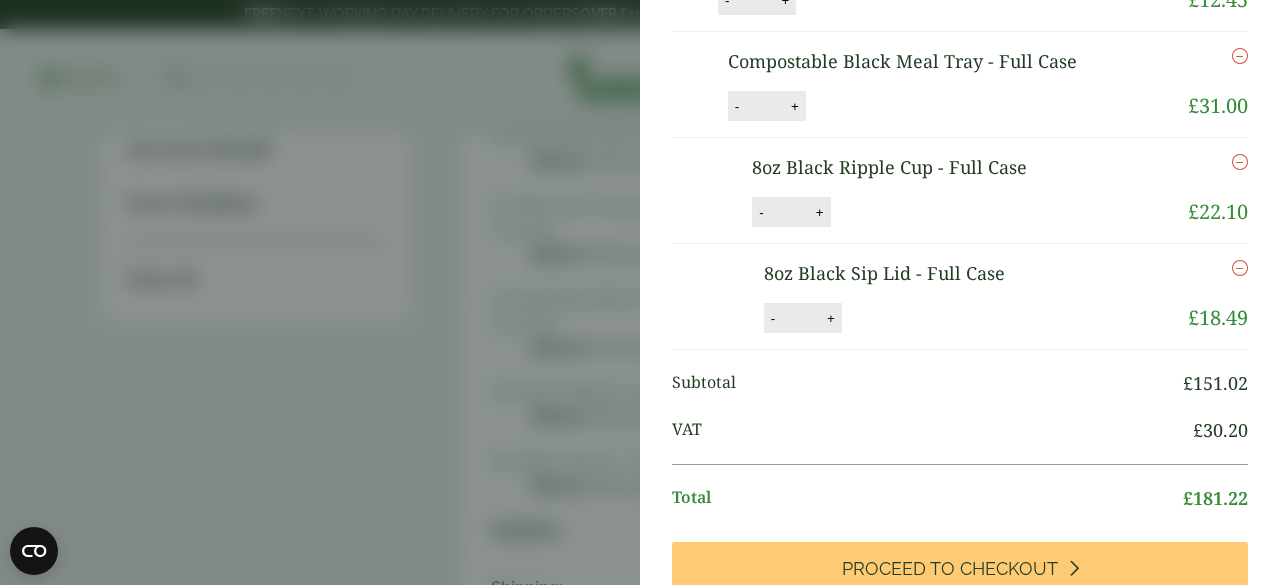 scroll, scrollTop: 400, scrollLeft: 0, axis: vertical 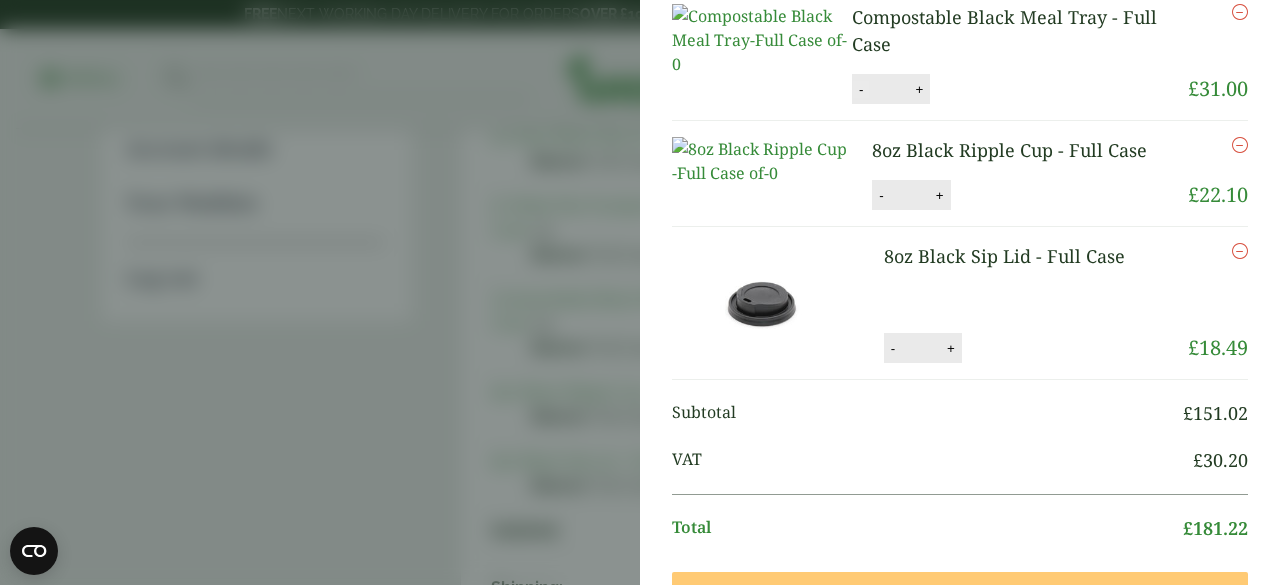 click on "-" at bounding box center (861, 89) 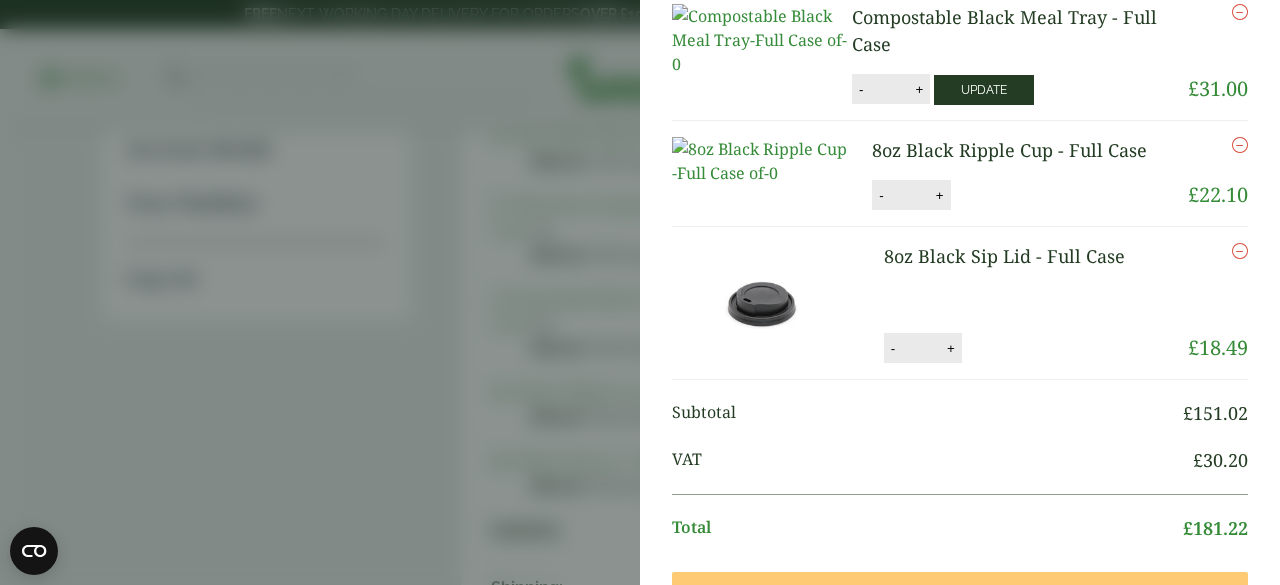 click on "Update" at bounding box center (984, 90) 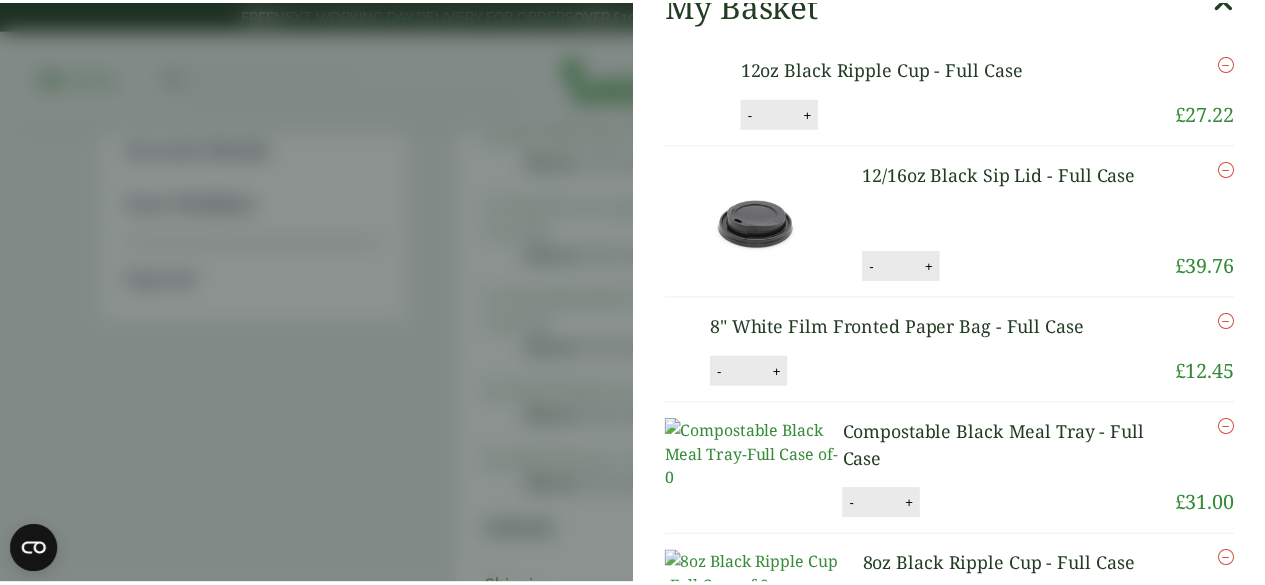 scroll, scrollTop: 0, scrollLeft: 0, axis: both 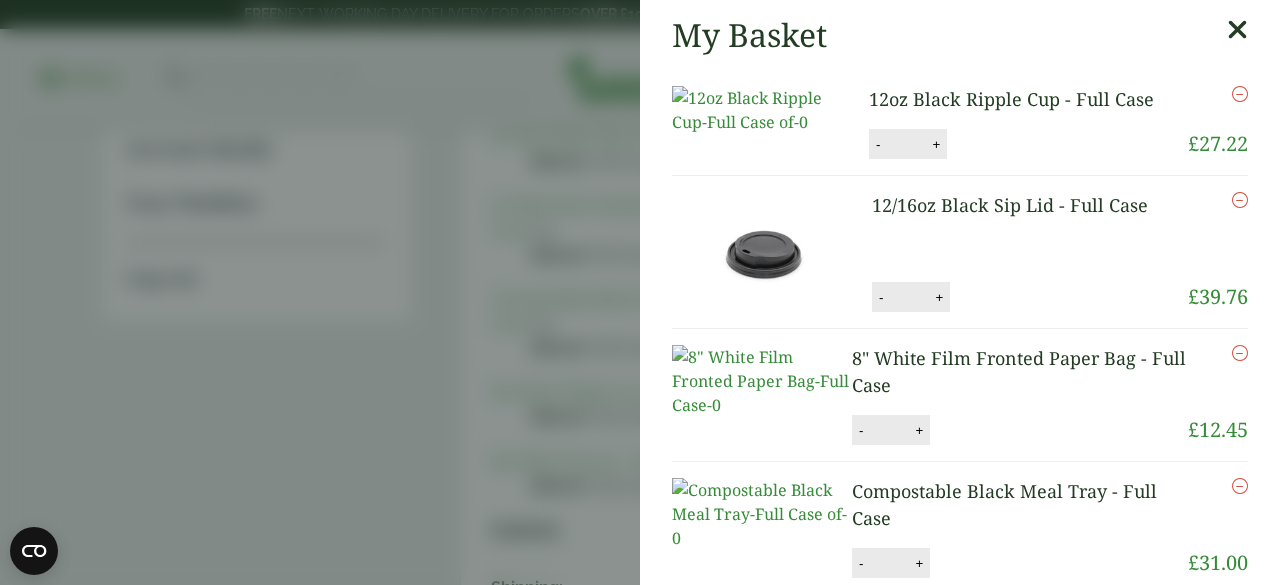 click on "My Basket
12oz Black Ripple Cup - Full Case
12oz Black Ripple Cup - Full Case quantity
- * +
Update
Remove
£ 27.22
- * +" at bounding box center (960, 931) 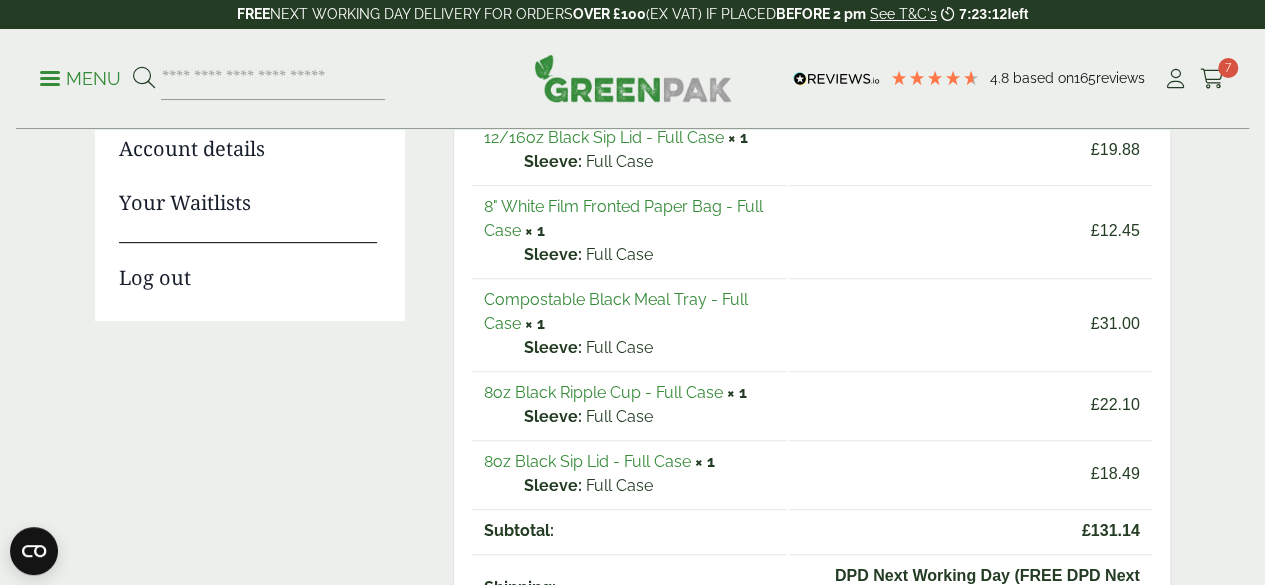 scroll, scrollTop: 700, scrollLeft: 0, axis: vertical 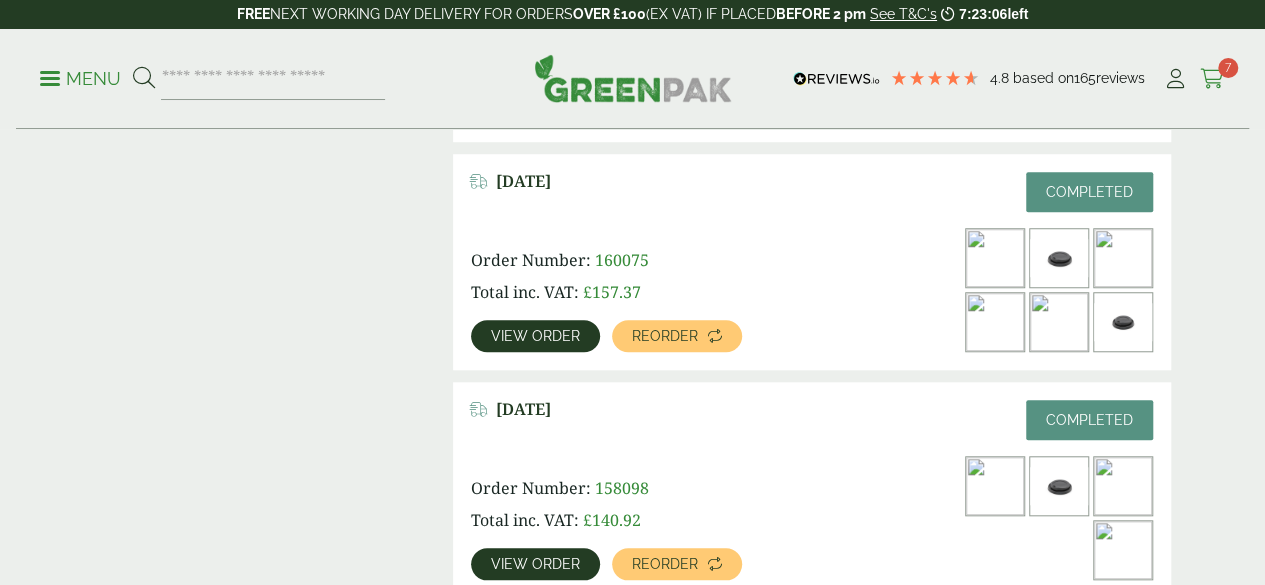 click on "7" at bounding box center [1228, 68] 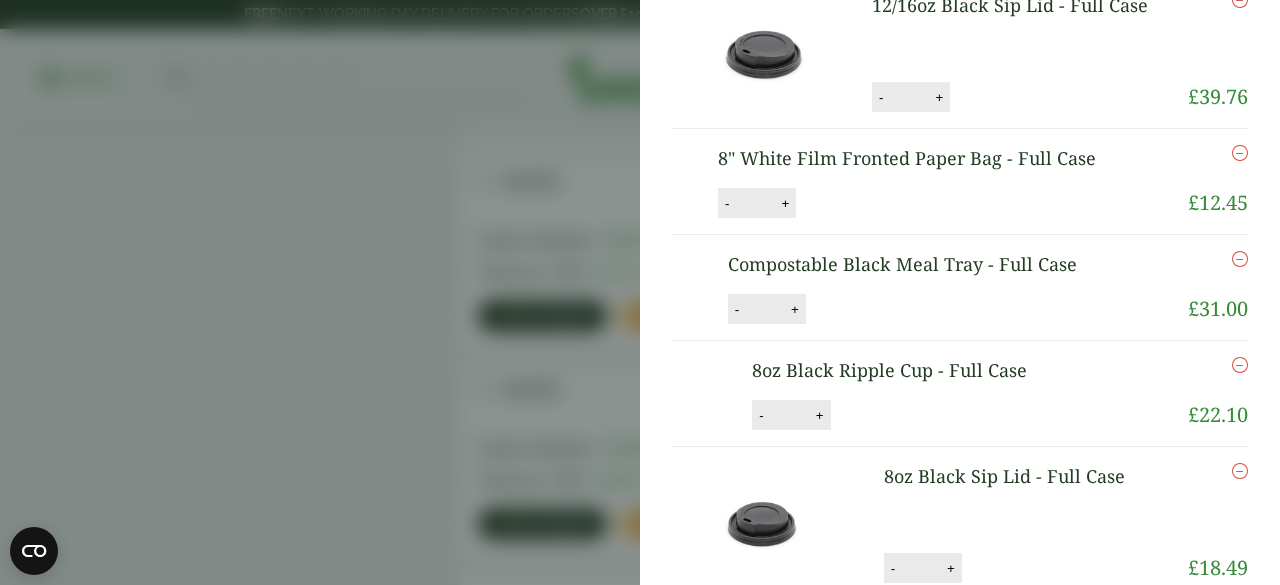 scroll, scrollTop: 300, scrollLeft: 0, axis: vertical 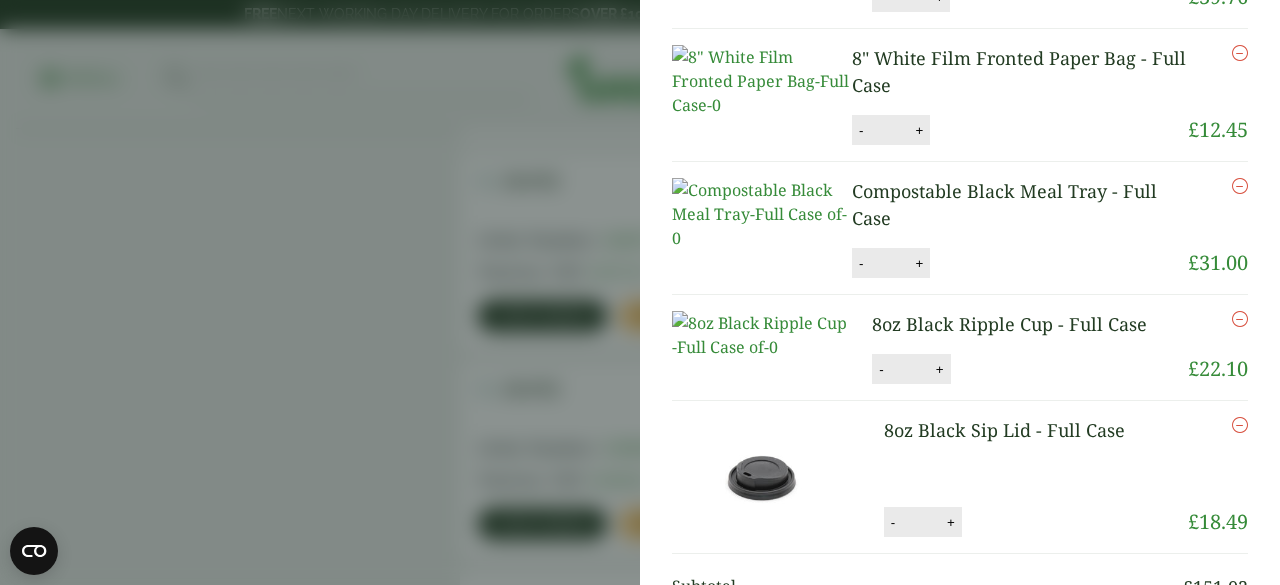 click at bounding box center (1240, 186) 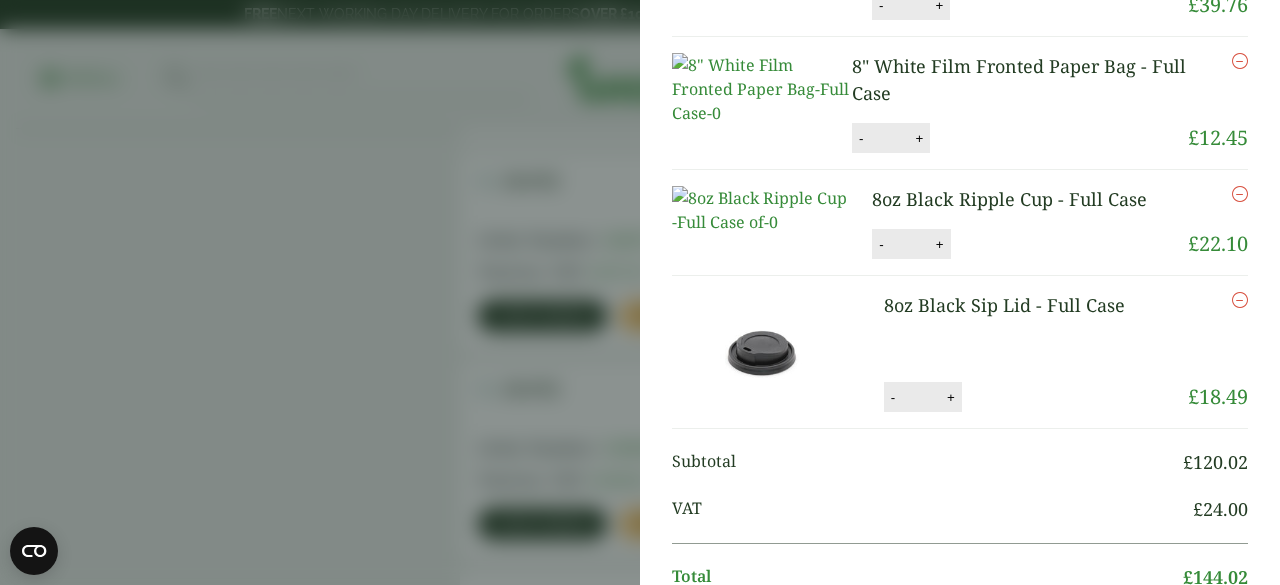 scroll, scrollTop: 382, scrollLeft: 0, axis: vertical 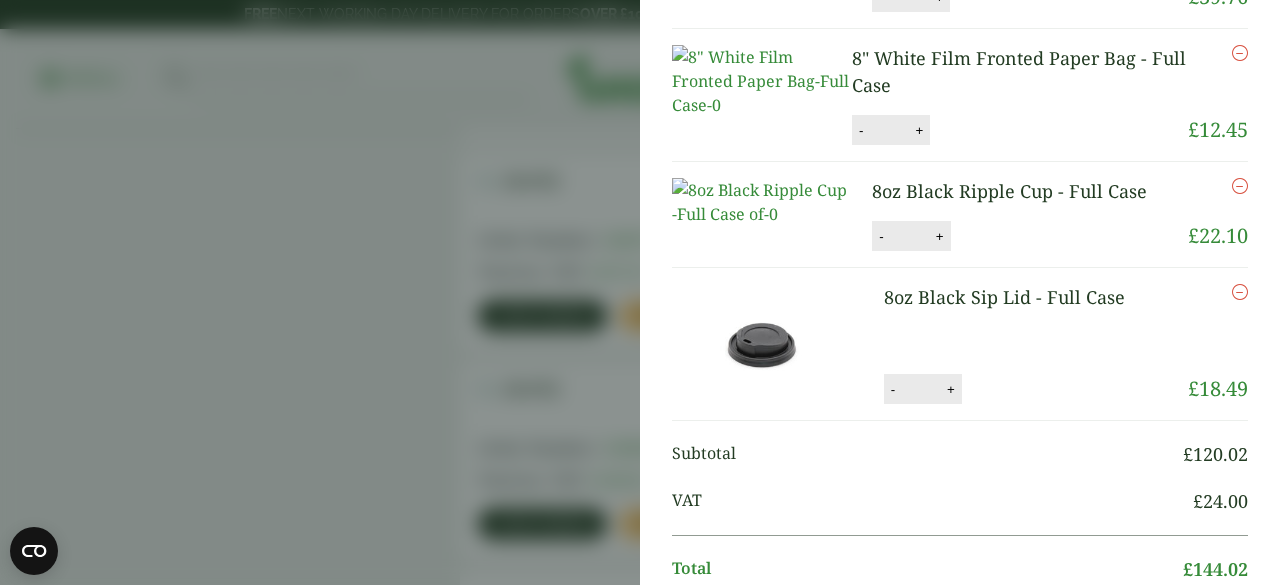 click on "Remove" at bounding box center (1208, 199) 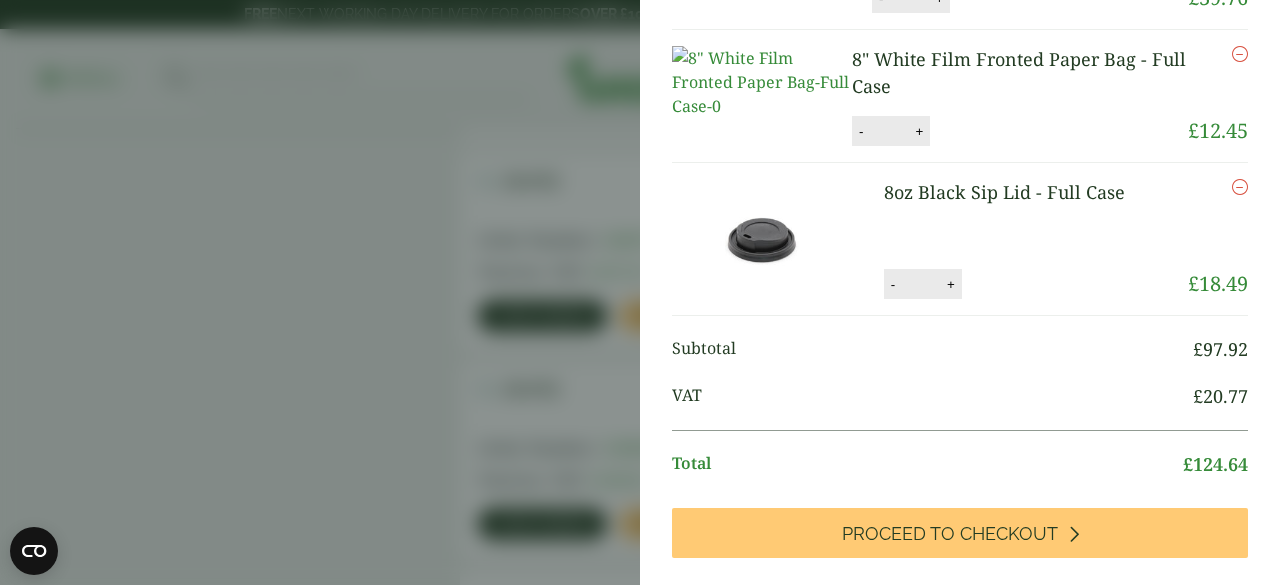 scroll, scrollTop: 464, scrollLeft: 0, axis: vertical 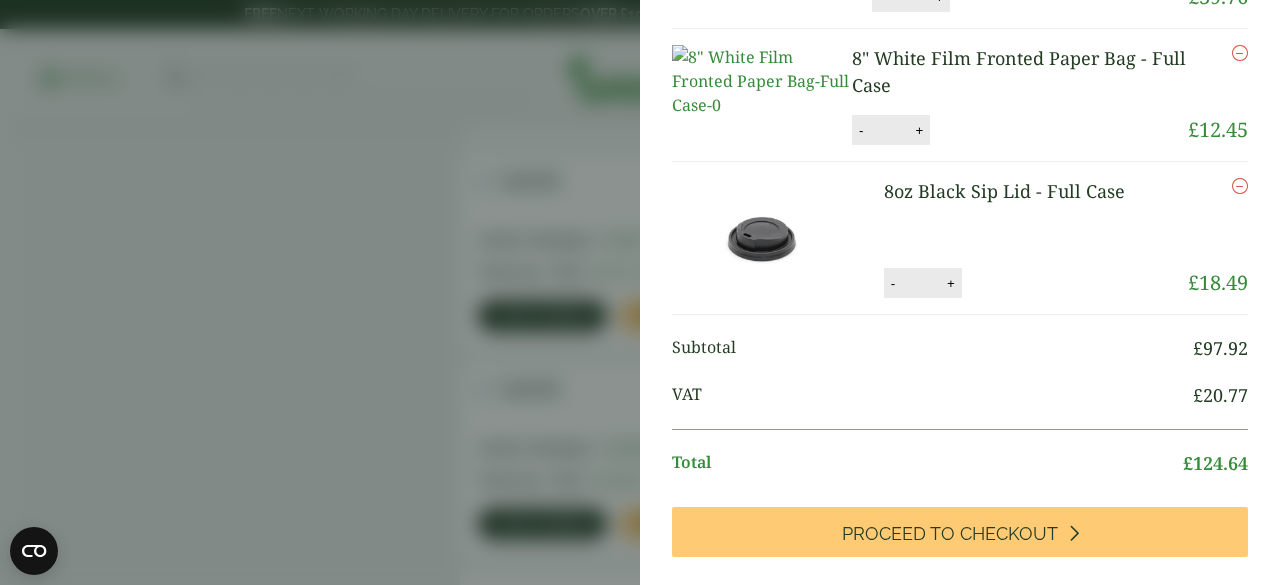 click at bounding box center [1240, 186] 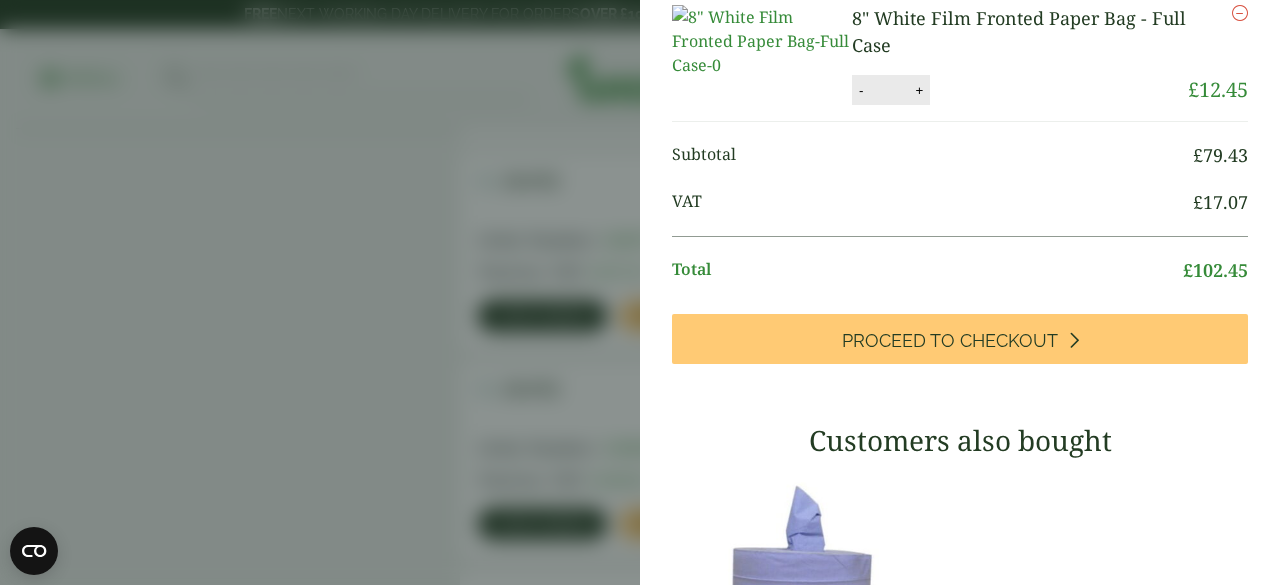 scroll, scrollTop: 382, scrollLeft: 0, axis: vertical 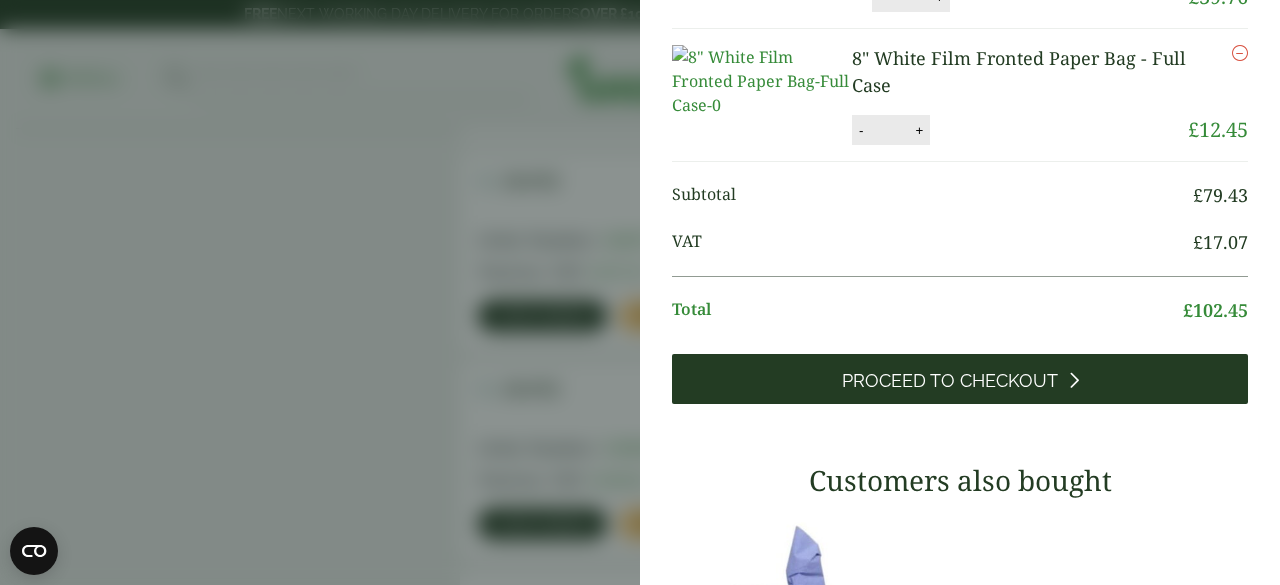 click on "Proceed to Checkout" at bounding box center (950, 381) 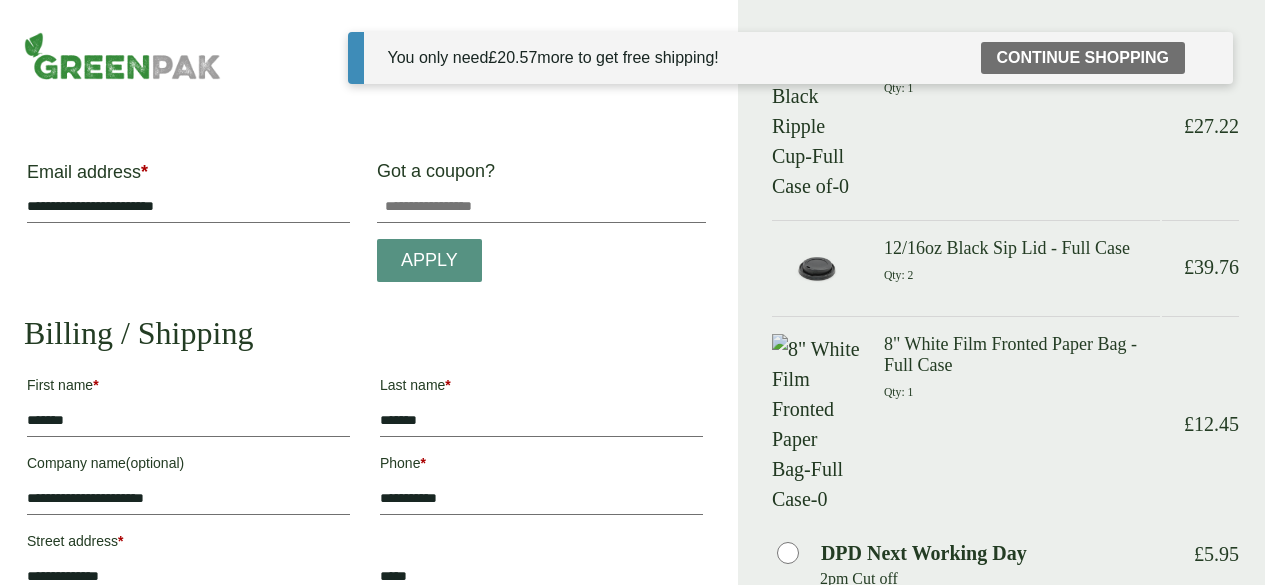 scroll, scrollTop: 0, scrollLeft: 0, axis: both 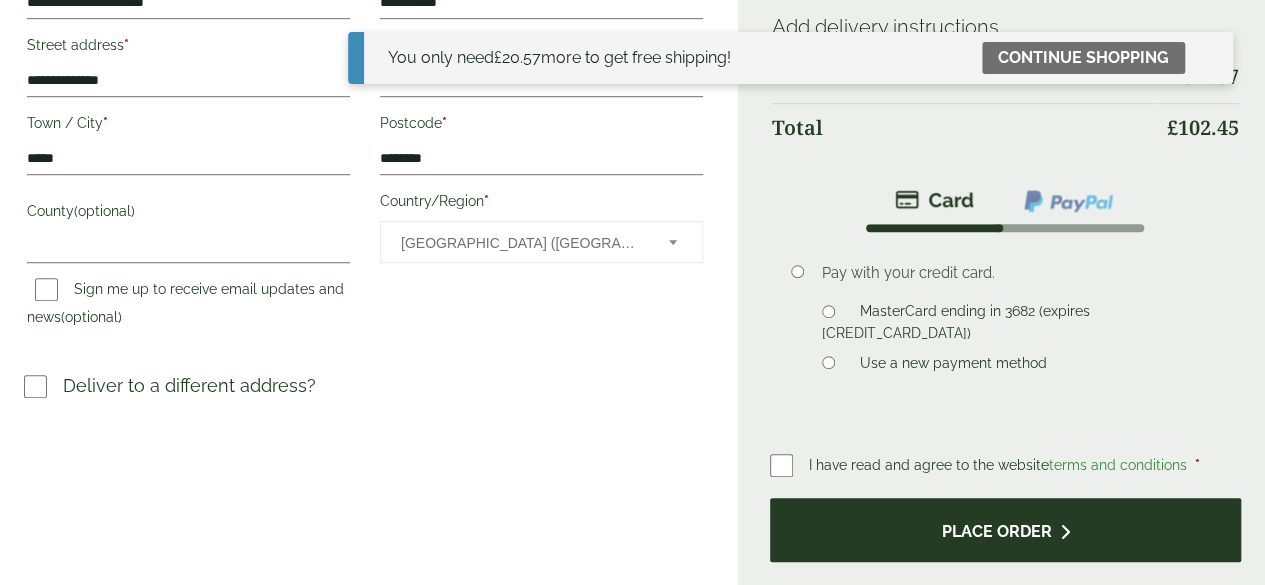 click on "Place order" at bounding box center (1005, 530) 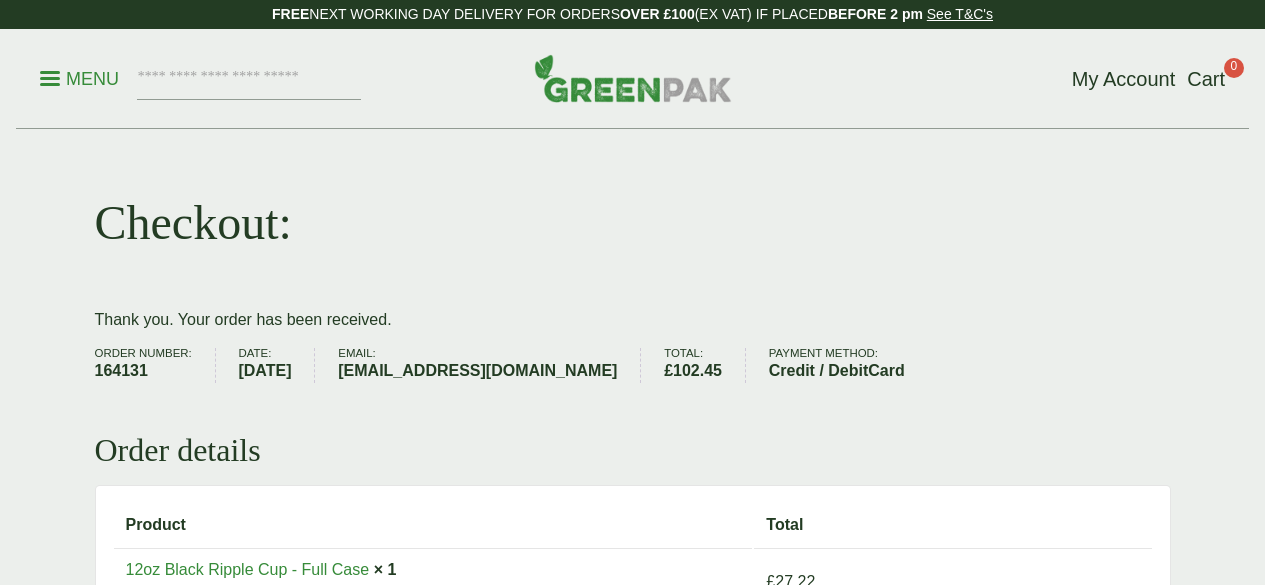 scroll, scrollTop: 0, scrollLeft: 0, axis: both 